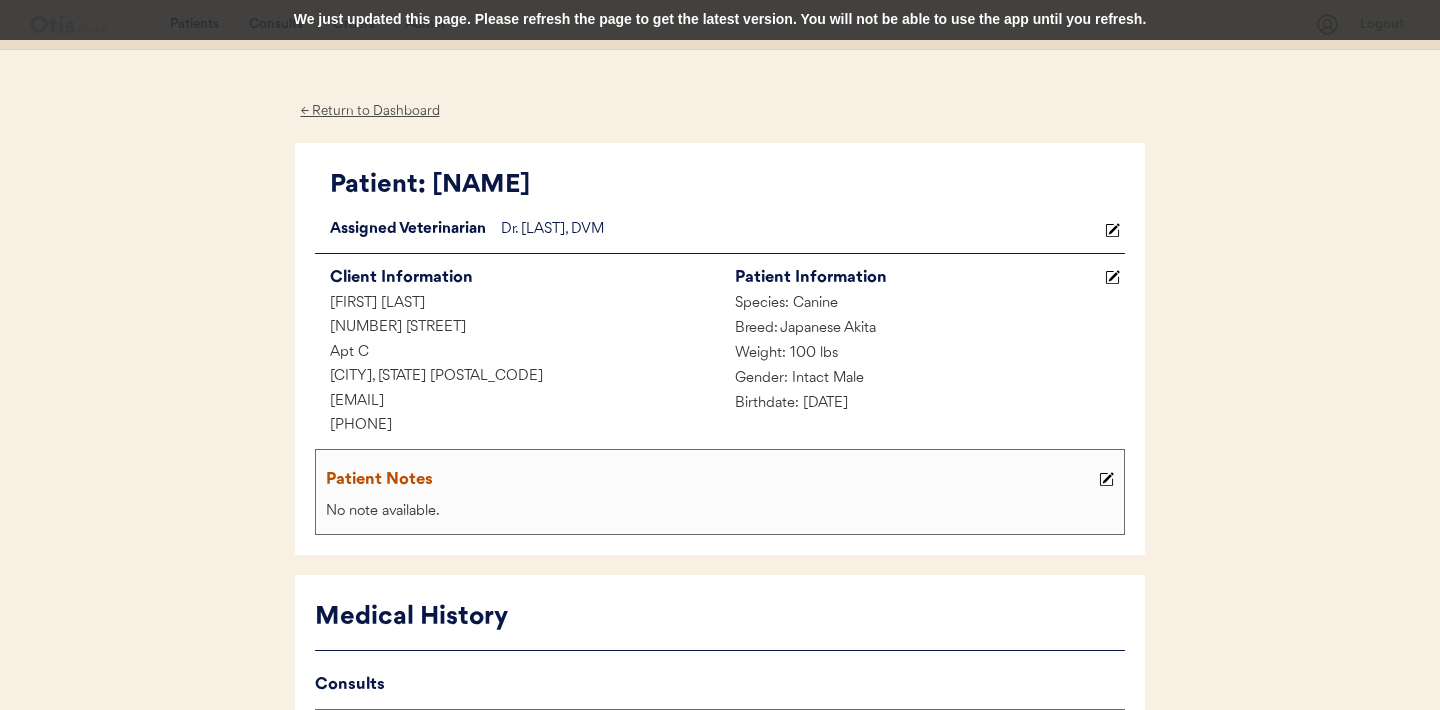 scroll, scrollTop: 1859, scrollLeft: 0, axis: vertical 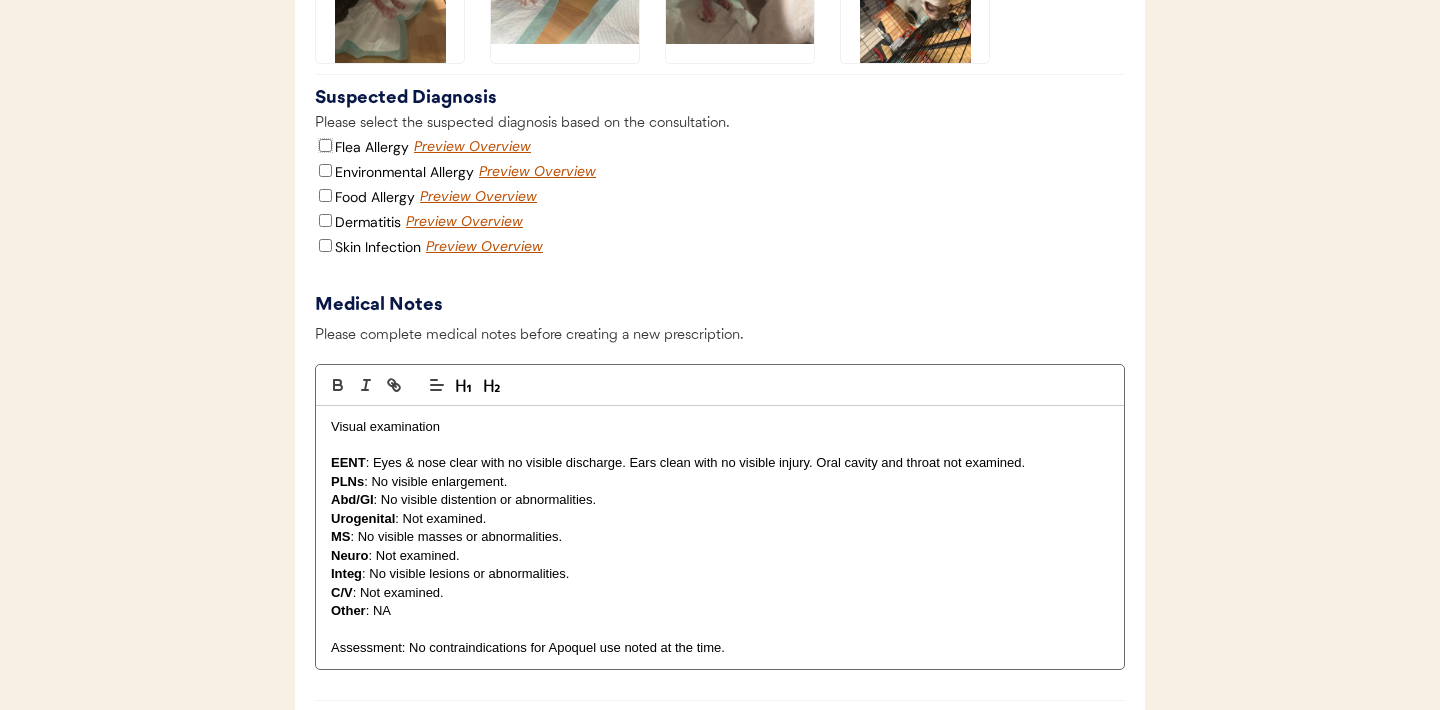 click on "Flea Allergy" at bounding box center (325, 145) 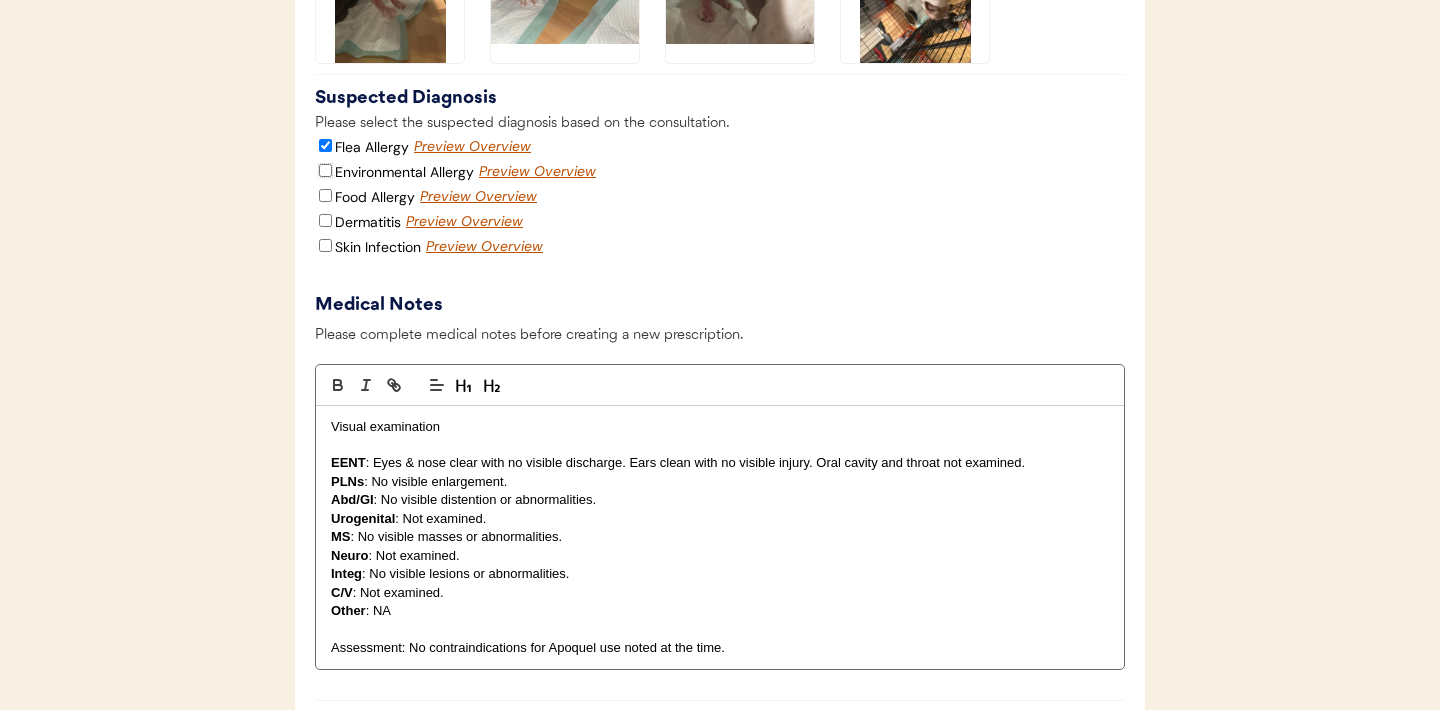 click on "Environmental Allergy" at bounding box center [325, 170] 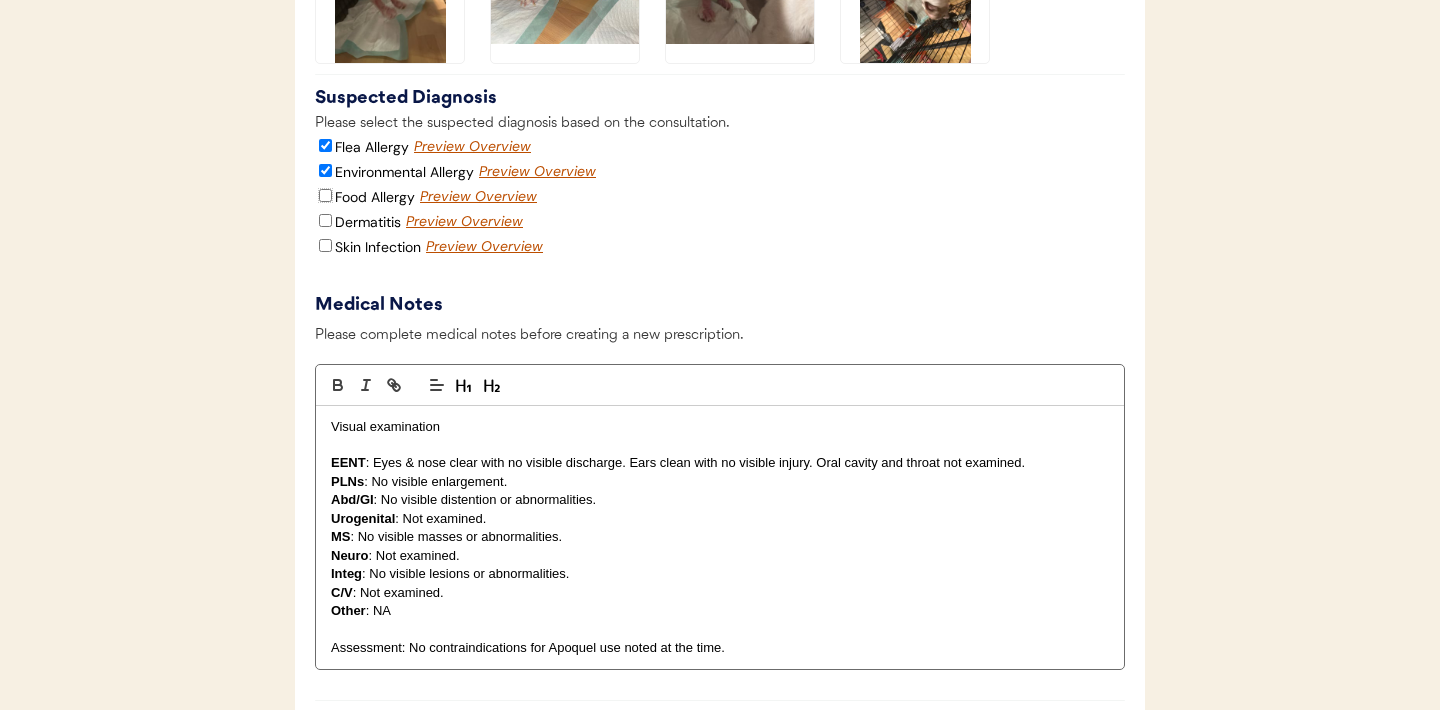 click on "Food Allergy" at bounding box center [325, 195] 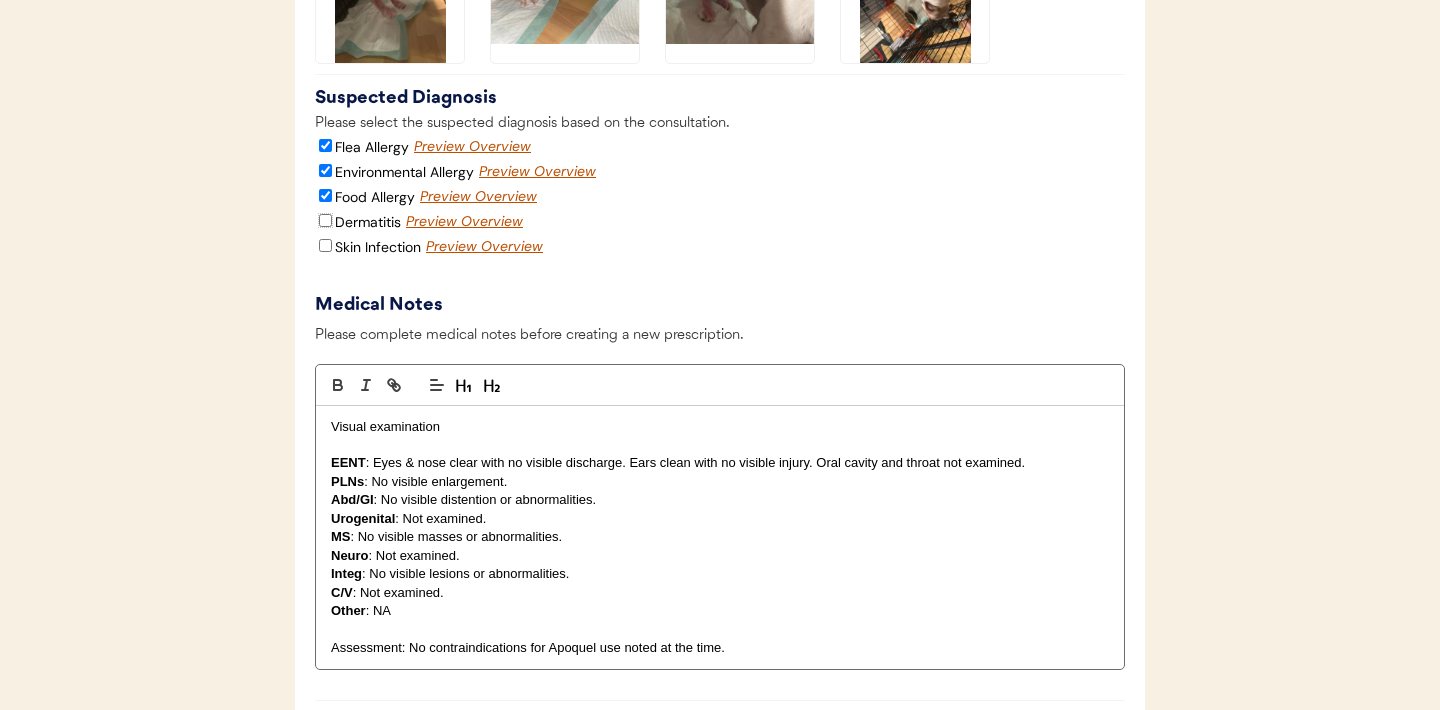 click on "Dermatitis" at bounding box center [325, 220] 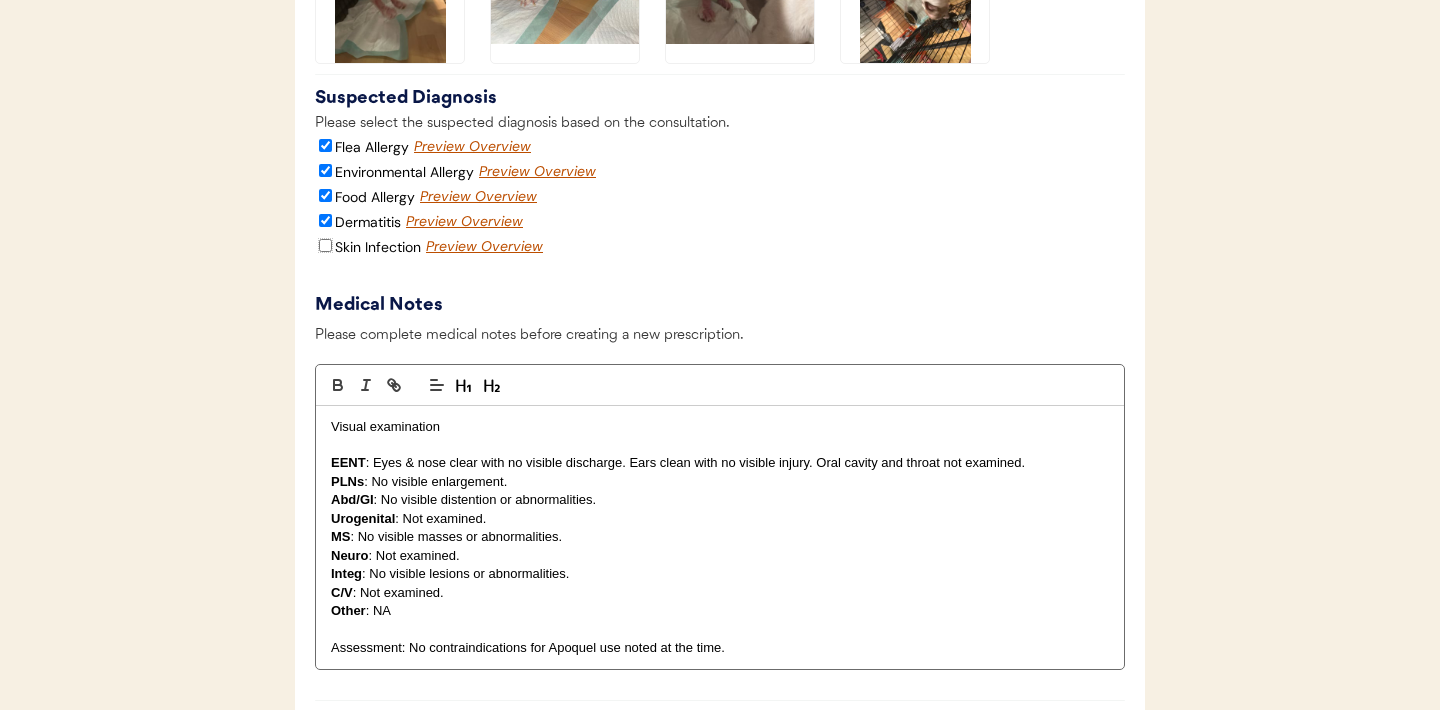 click on "Skin Infection" at bounding box center (325, 245) 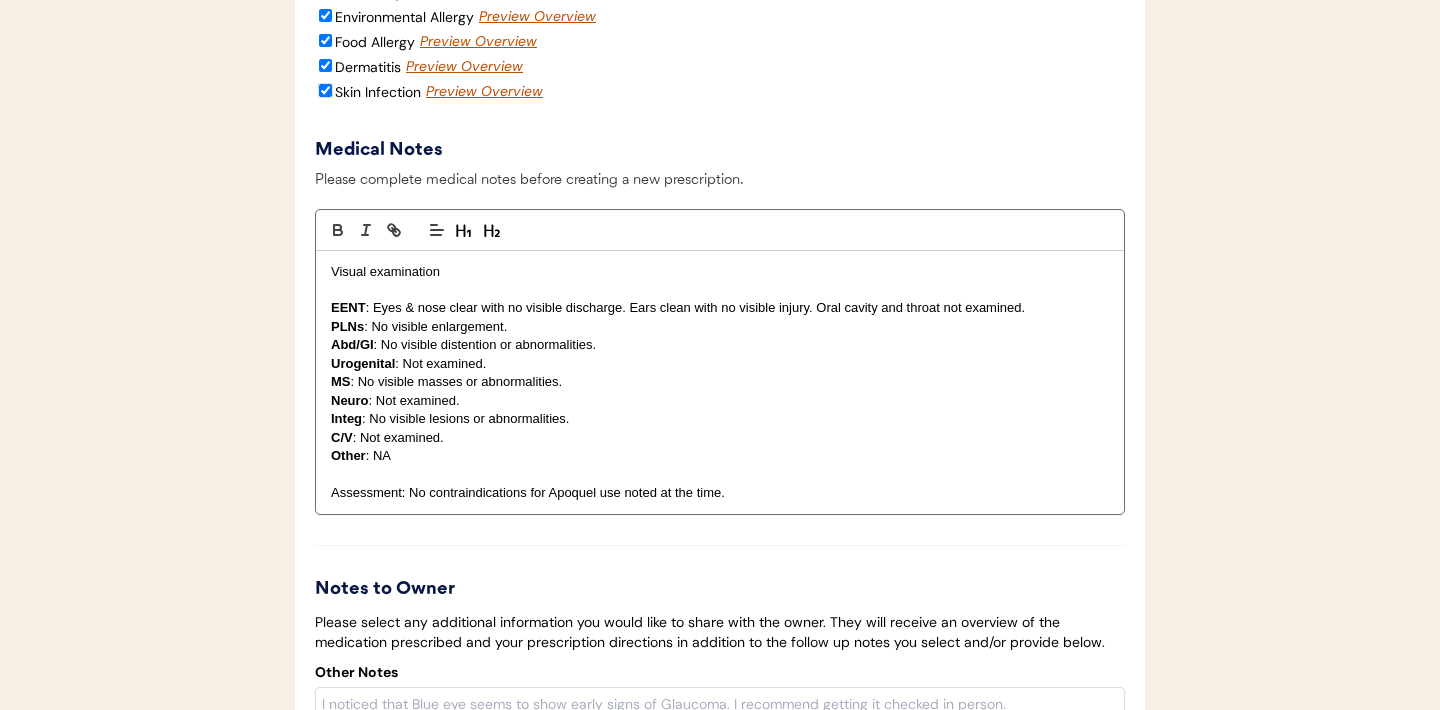 scroll, scrollTop: 3281, scrollLeft: 0, axis: vertical 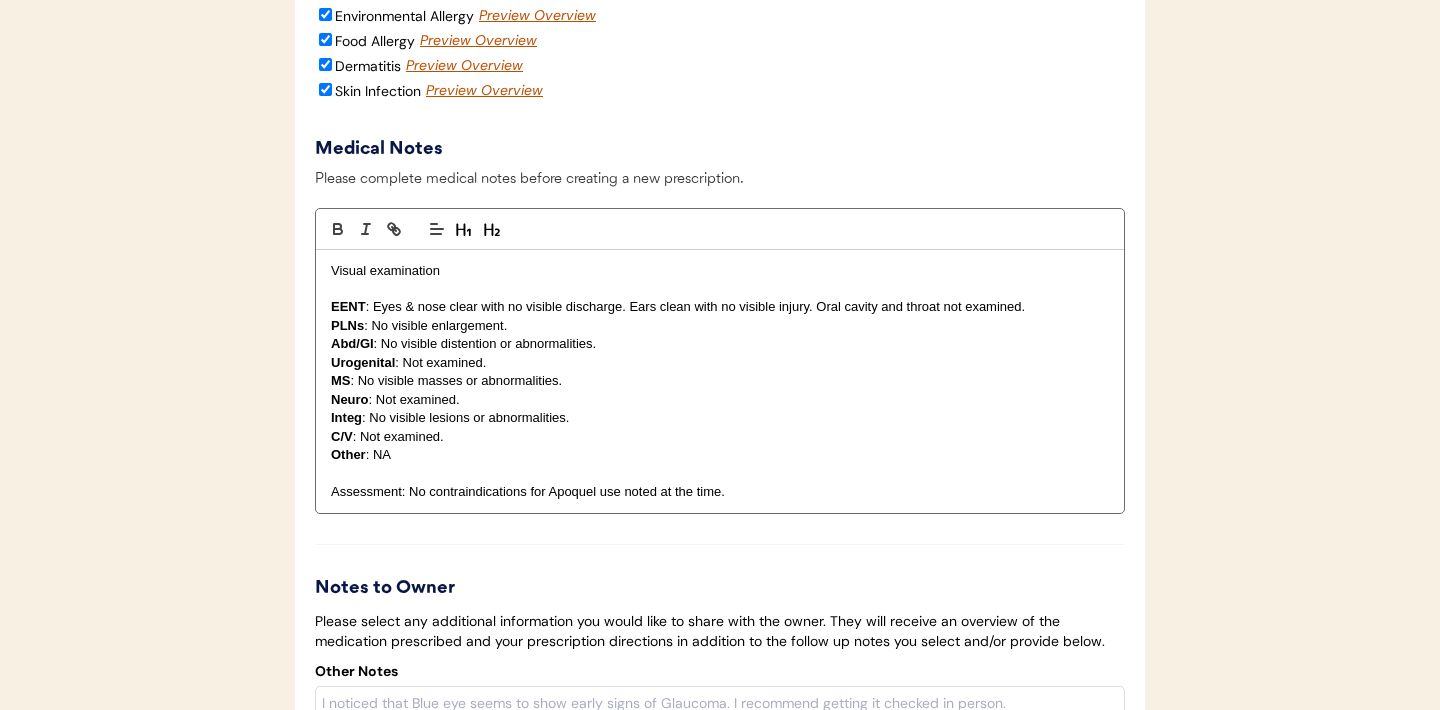 click on "Visual examination" at bounding box center [720, 271] 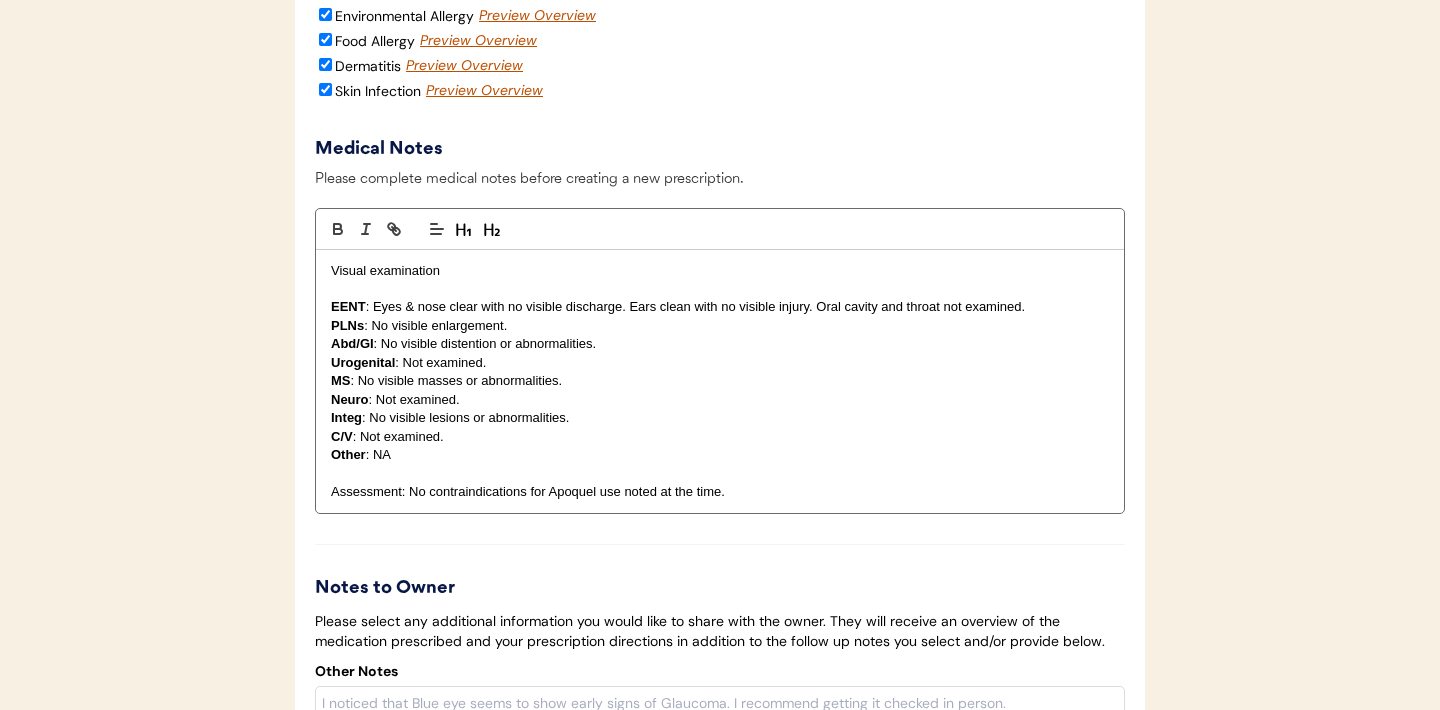 type 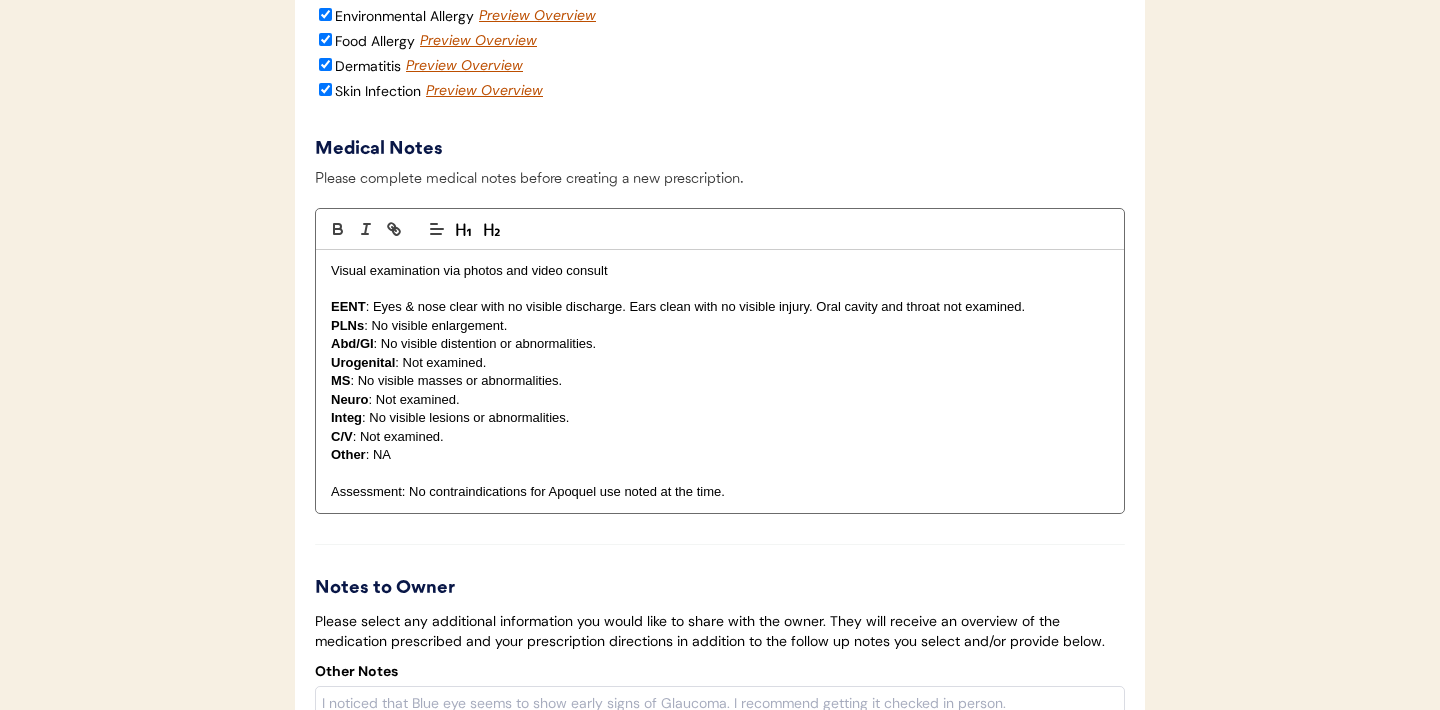 click on "EENT : Eyes & nose clear with no visible discharge. Ears clean with no visible injury. Oral cavity and throat not examined." at bounding box center (720, 307) 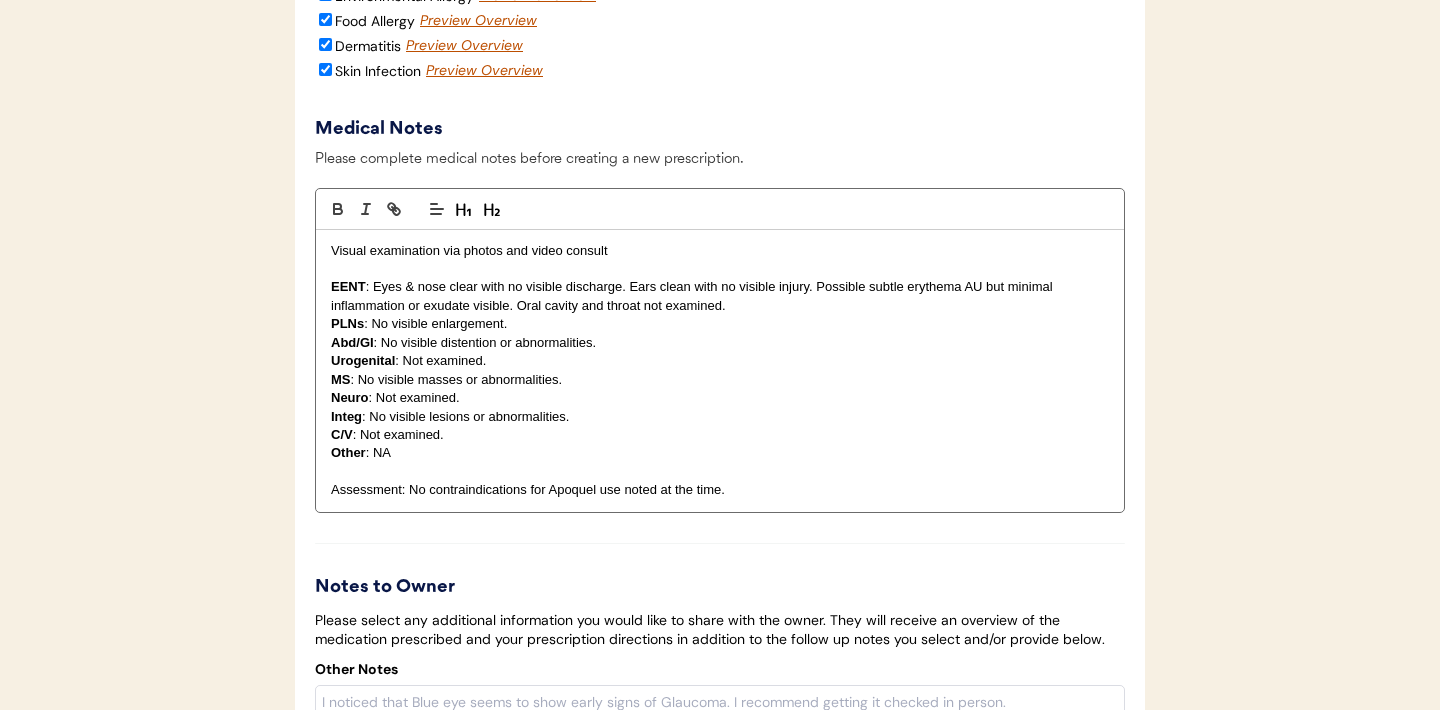 scroll, scrollTop: 3302, scrollLeft: 0, axis: vertical 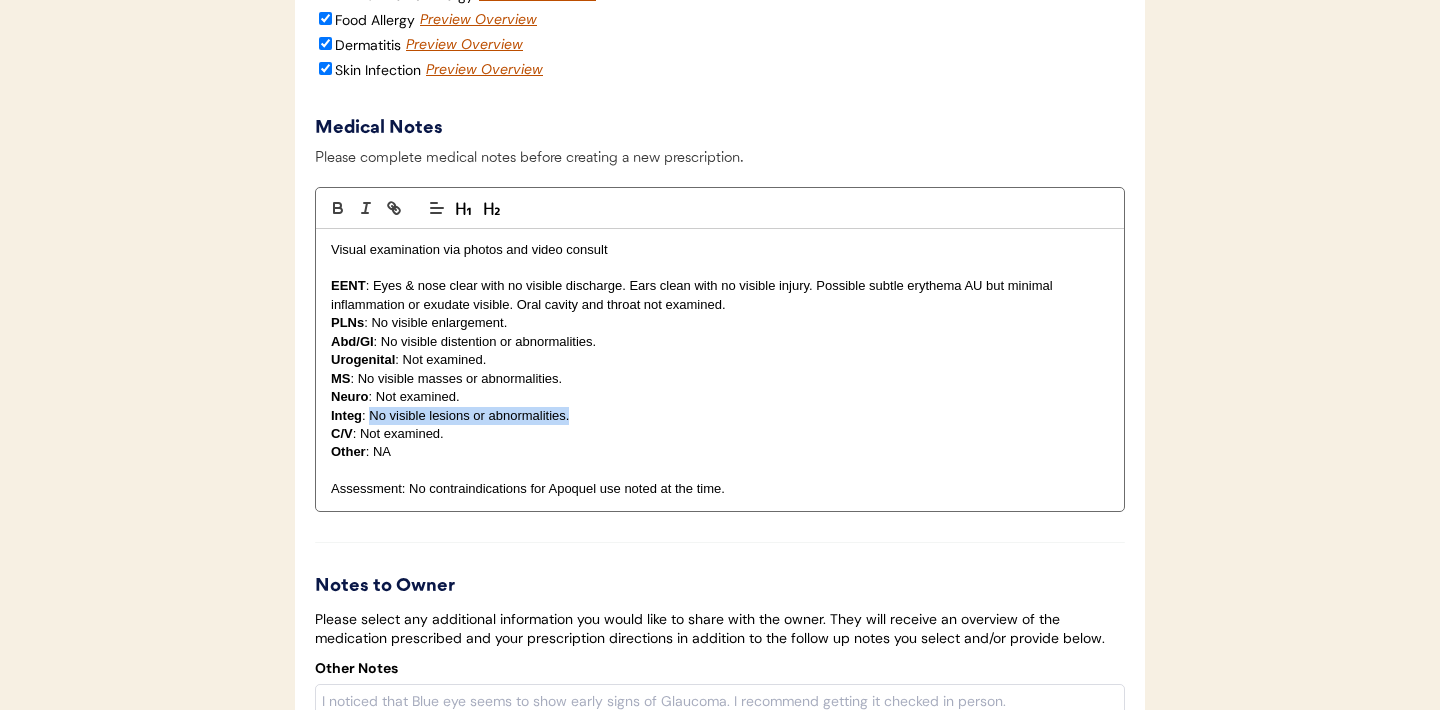 drag, startPoint x: 582, startPoint y: 442, endPoint x: 371, endPoint y: 443, distance: 211.00237 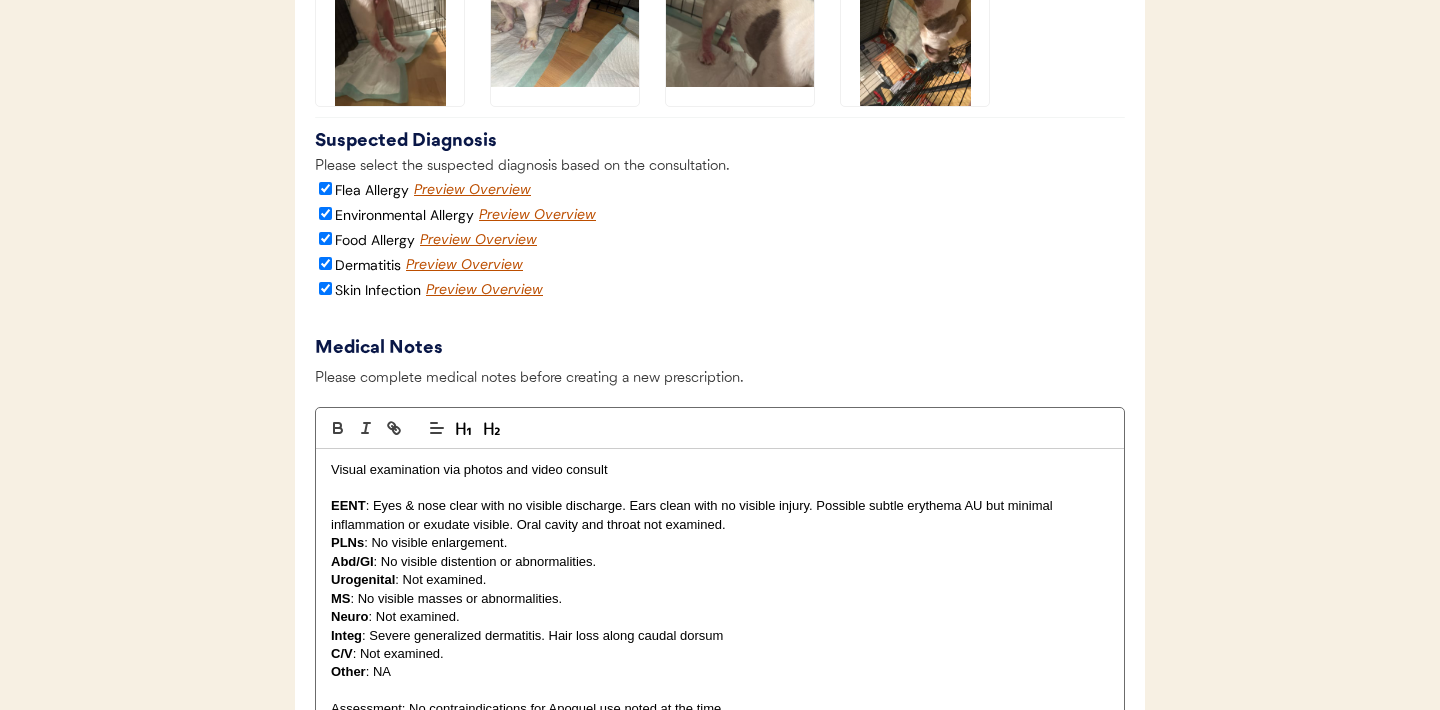 scroll, scrollTop: 3227, scrollLeft: 0, axis: vertical 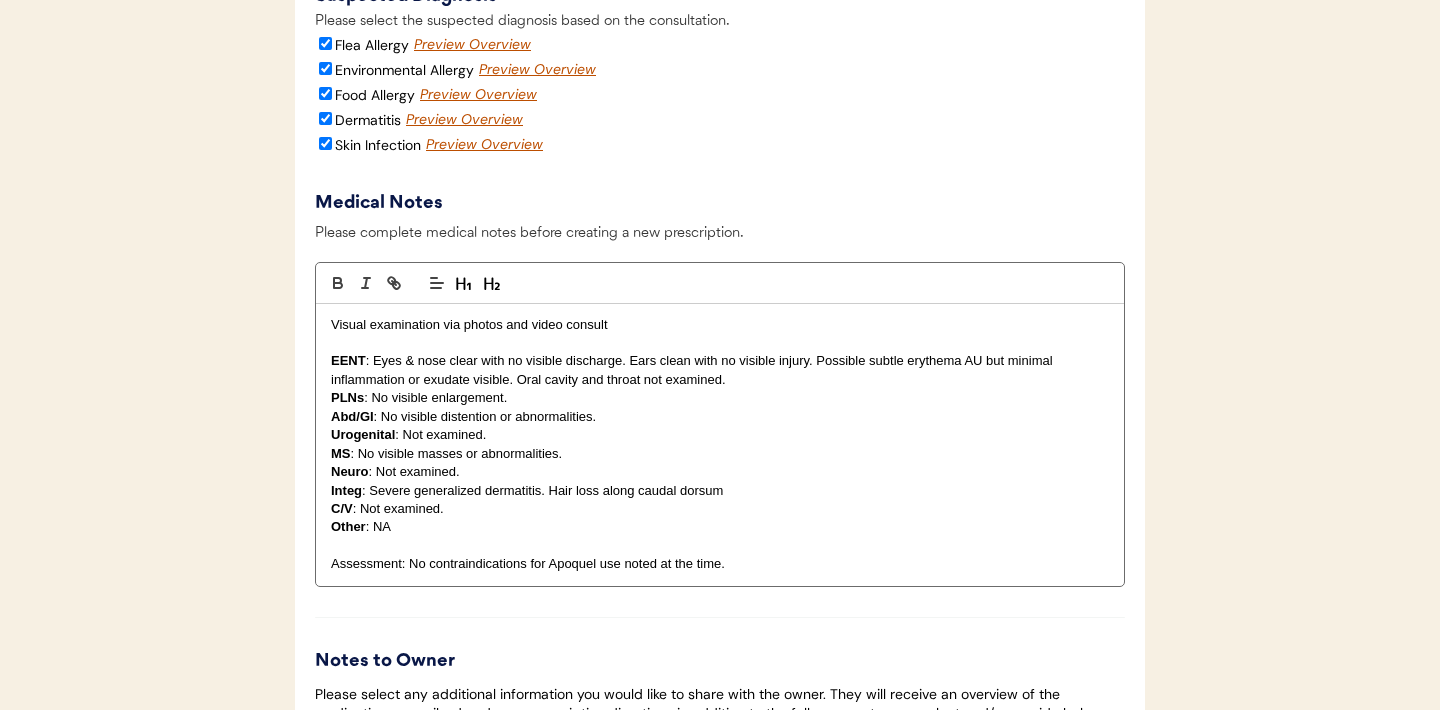 click on "Integ : Severe generalized dermatitis. Hair loss along caudal dorsum" at bounding box center (720, 491) 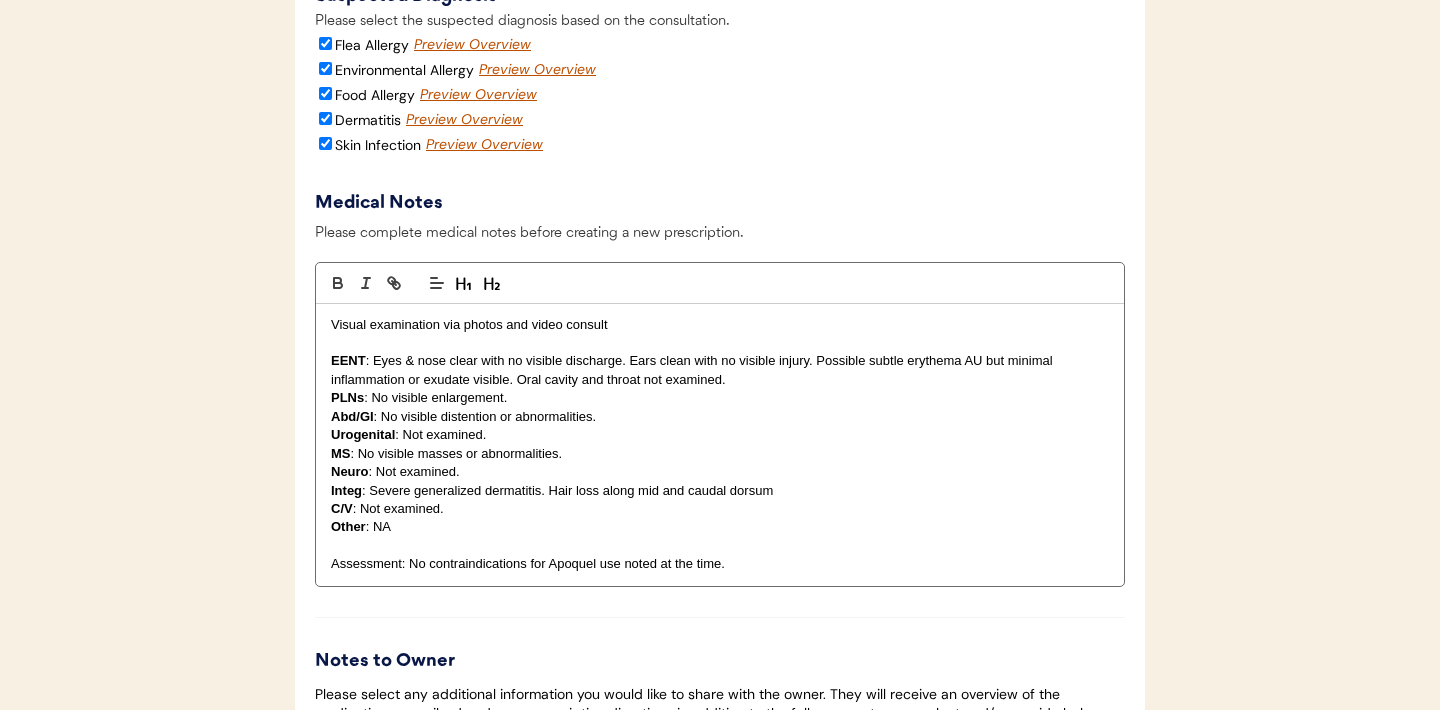 click on "Integ : Severe generalized dermatitis. Hair loss along mid and caudal dorsum" at bounding box center [720, 491] 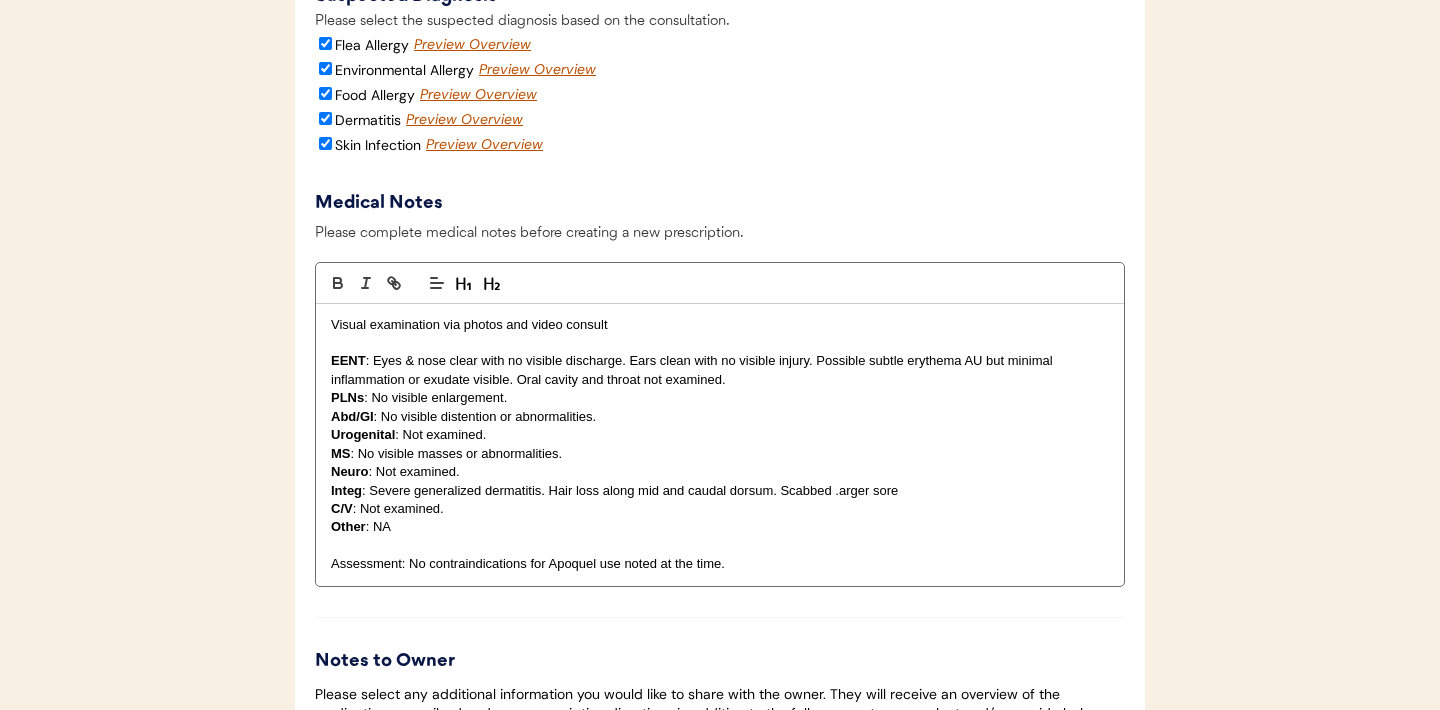 click on "Integ : Severe generalized dermatitis. Hair loss along mid and caudal dorsum. Scabbed .arger sore" at bounding box center (720, 491) 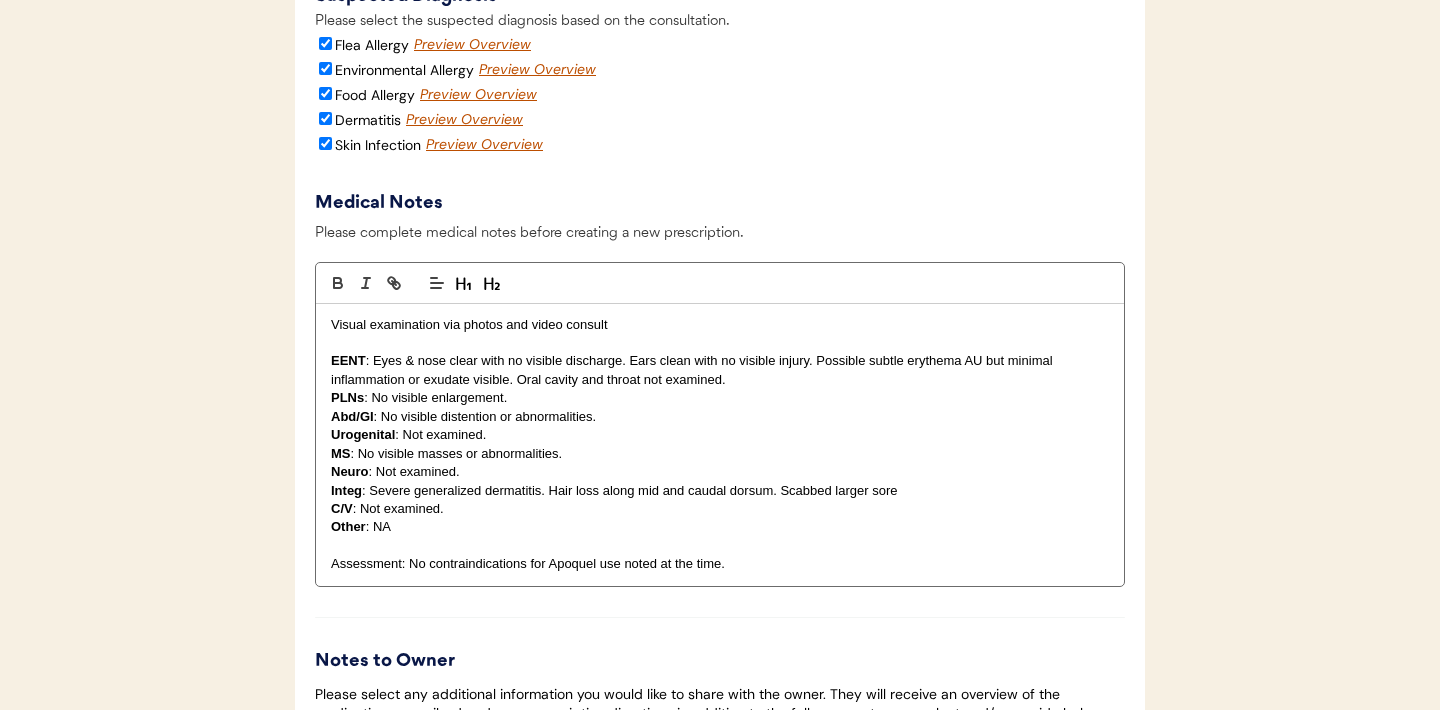 click on "Integ : Severe generalized dermatitis. Hair loss along mid and caudal dorsum. Scabbed larger sore" at bounding box center (720, 491) 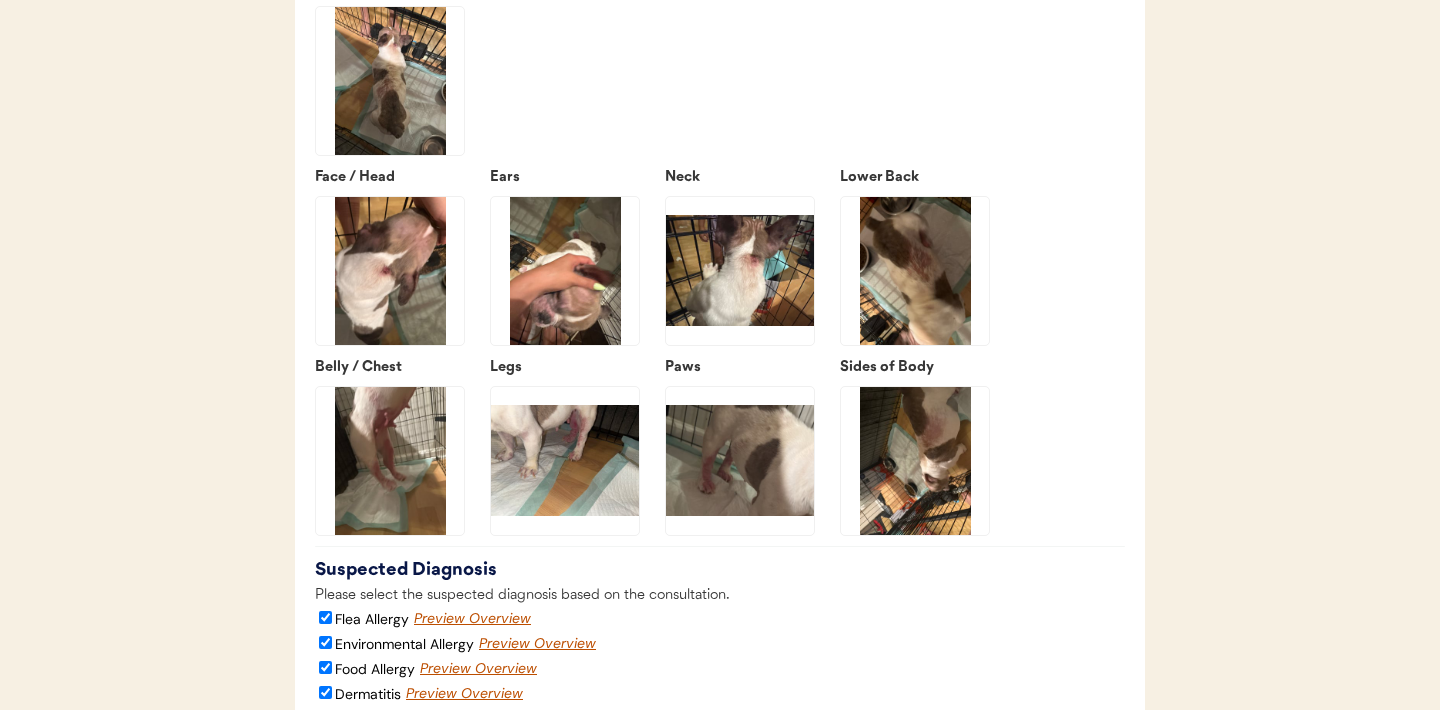 scroll, scrollTop: 2855, scrollLeft: 0, axis: vertical 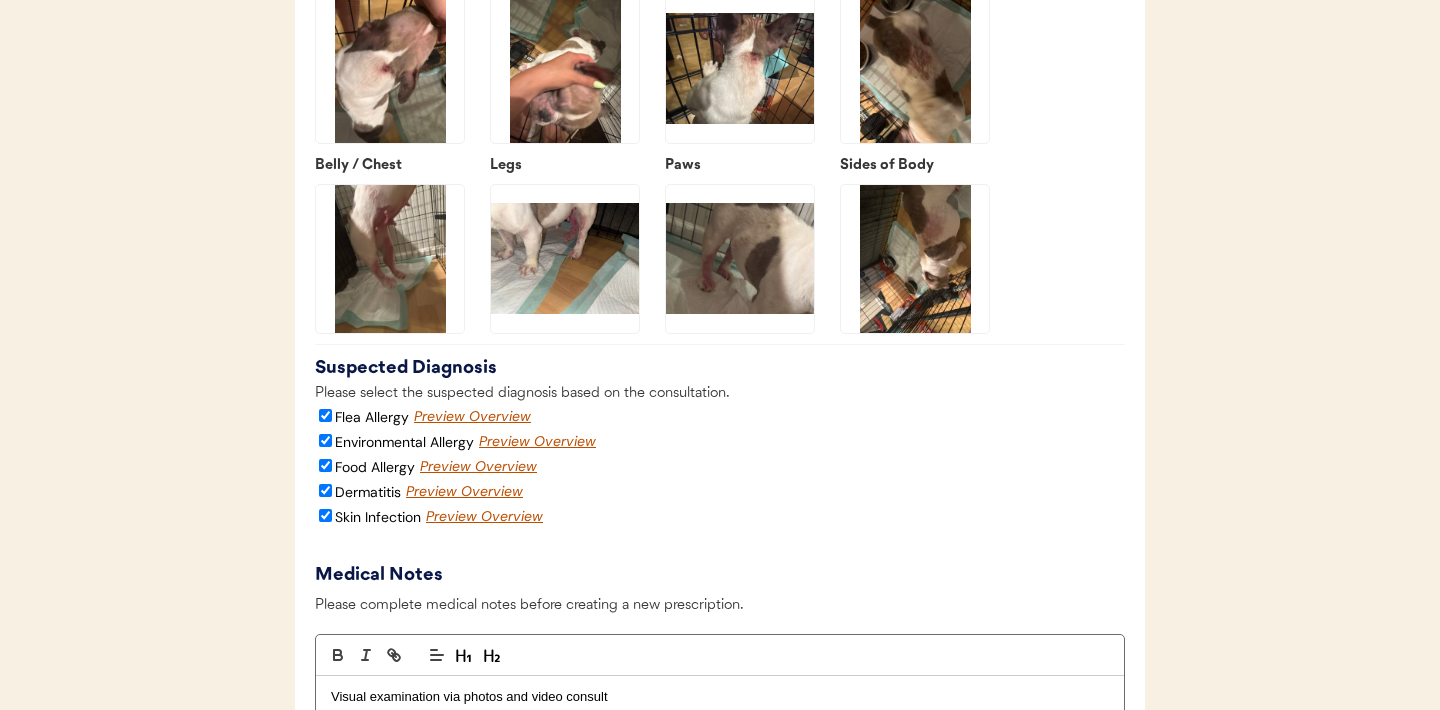 click 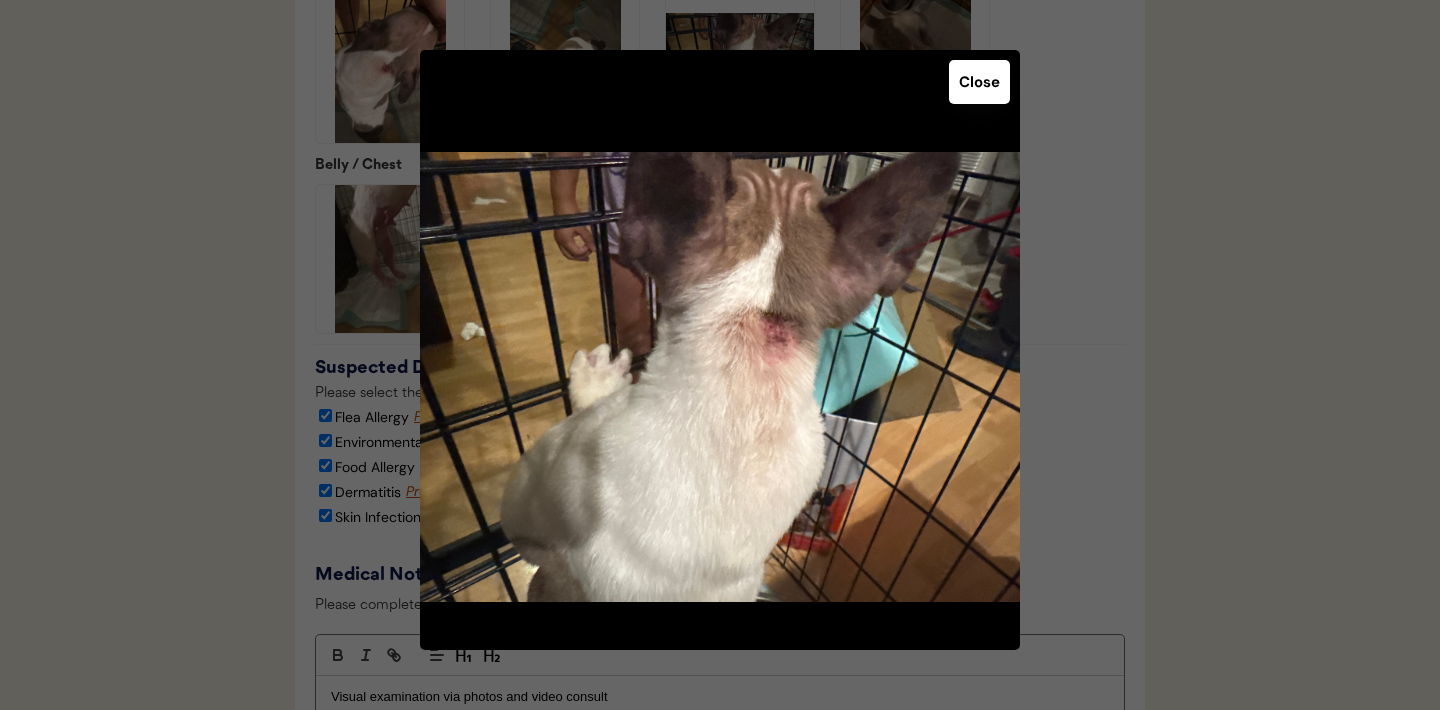 click on "Close" at bounding box center [979, 82] 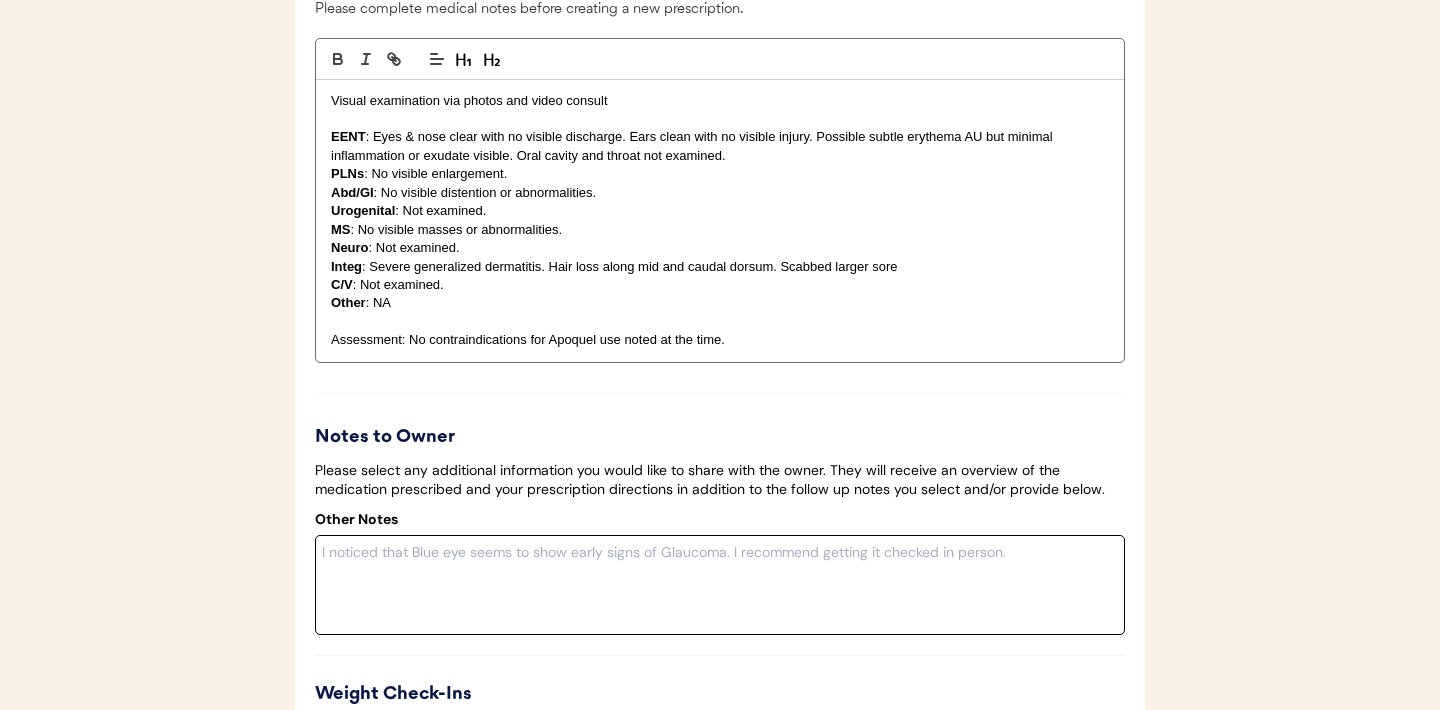 scroll, scrollTop: 3445, scrollLeft: 0, axis: vertical 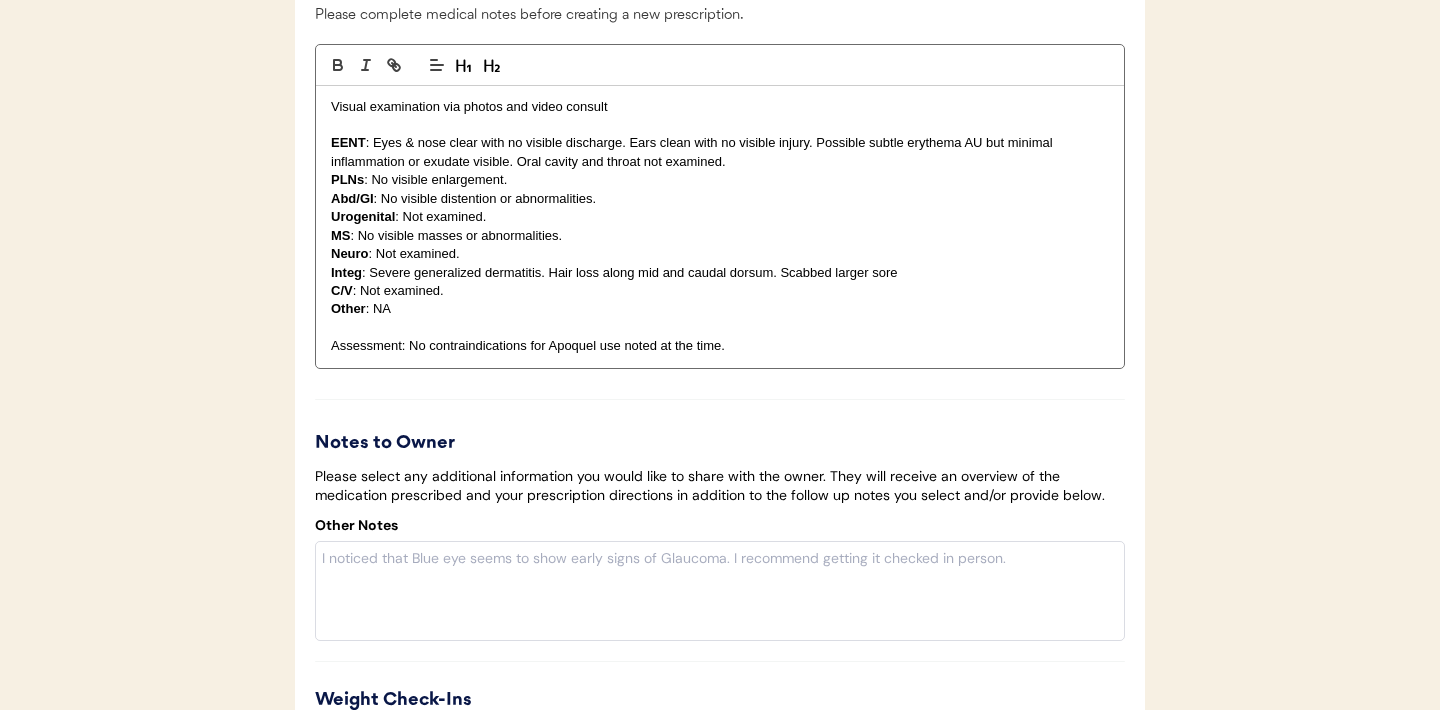 click on "Integ : Severe generalized dermatitis. Hair loss along mid and caudal dorsum. Scabbed larger sore" at bounding box center (720, 273) 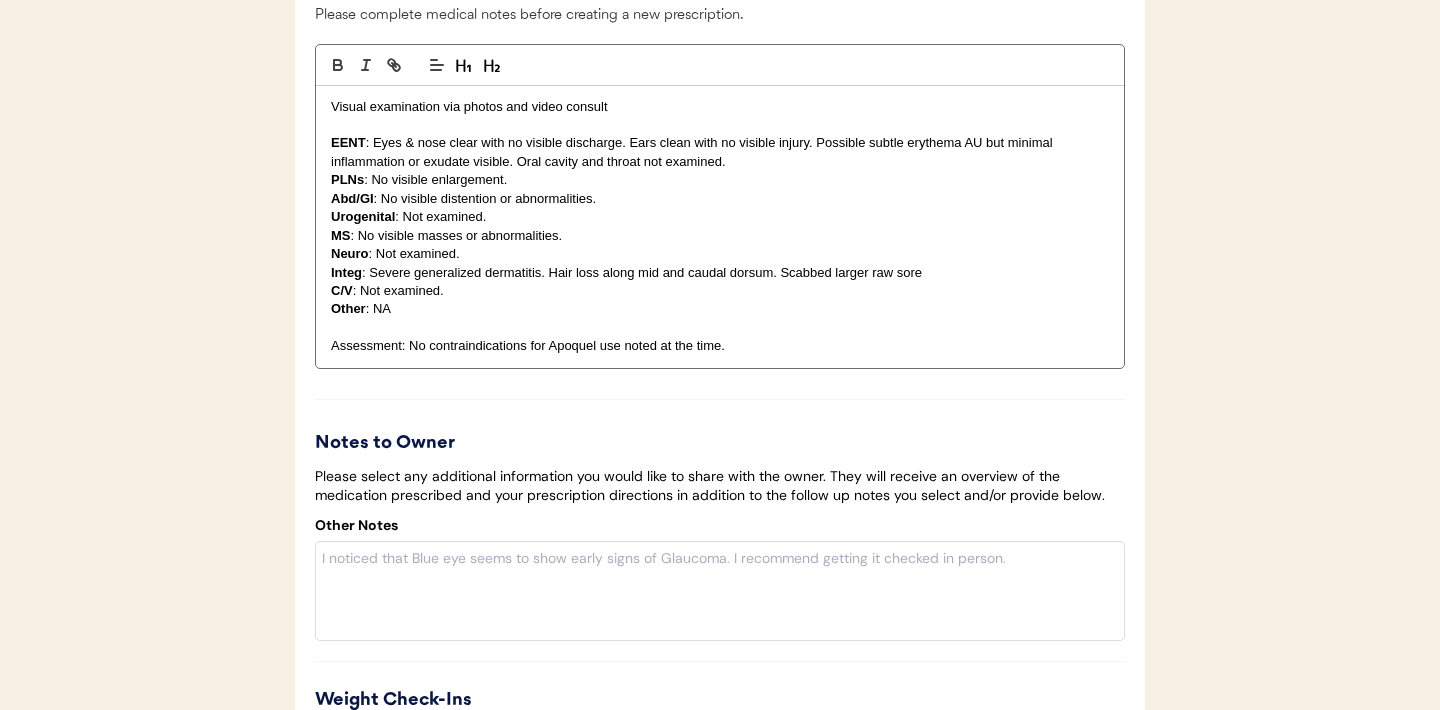 click on "Integ : Severe generalized dermatitis. Hair loss along mid and caudal dorsum. Scabbed larger raw sore" at bounding box center [720, 273] 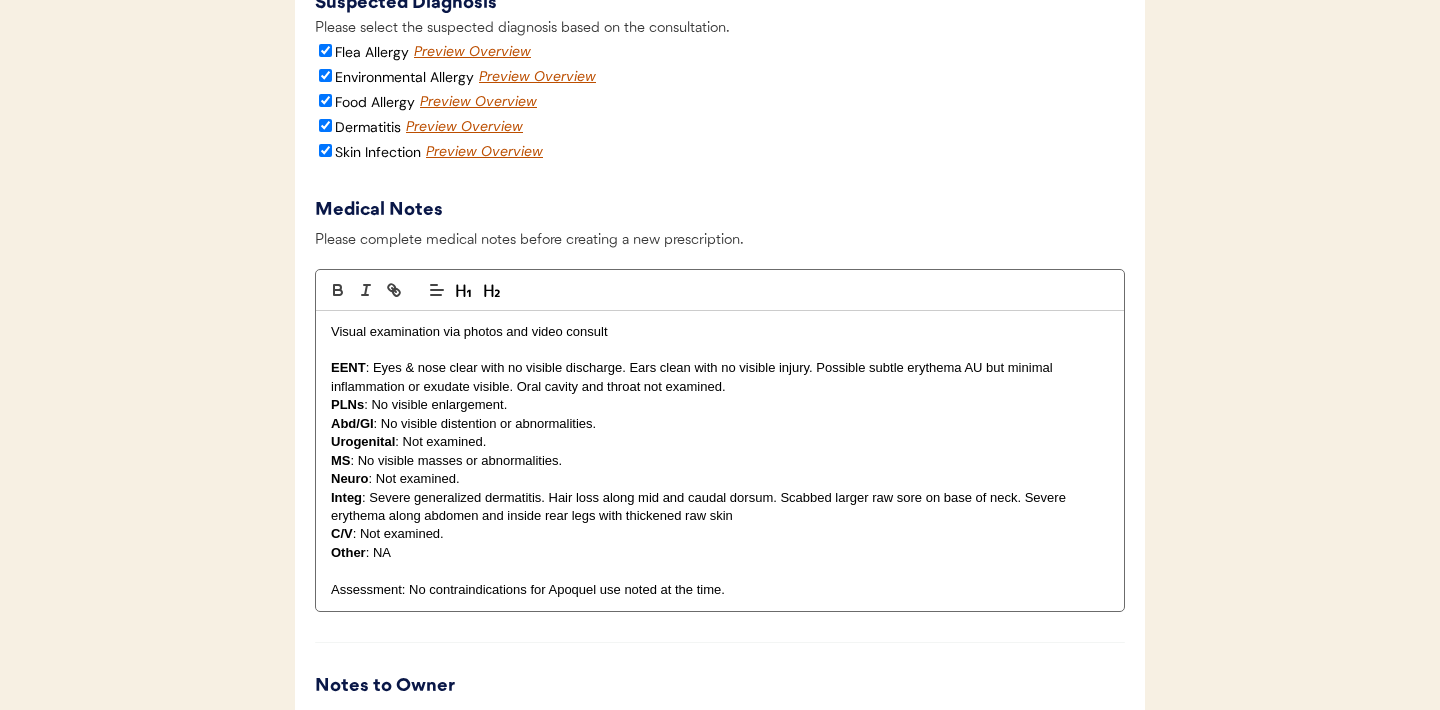 scroll, scrollTop: 2655, scrollLeft: 0, axis: vertical 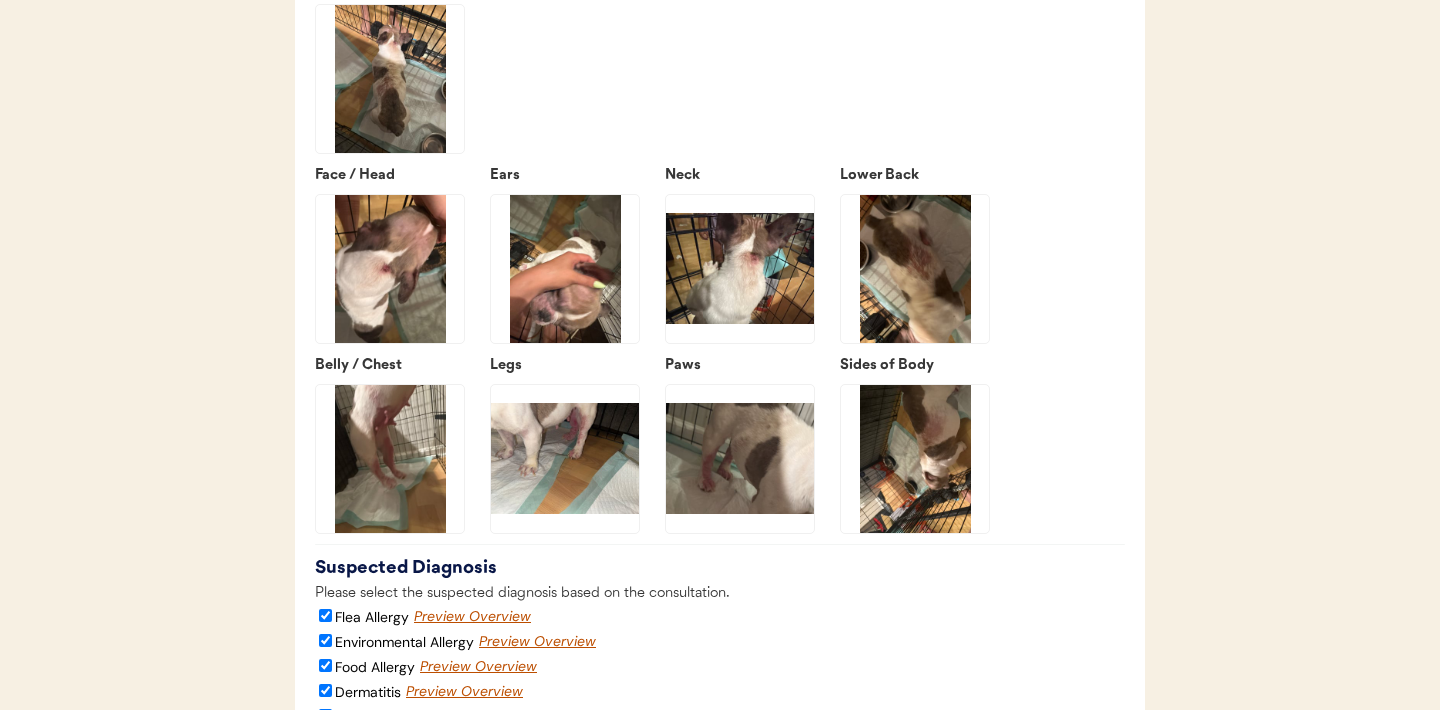 click 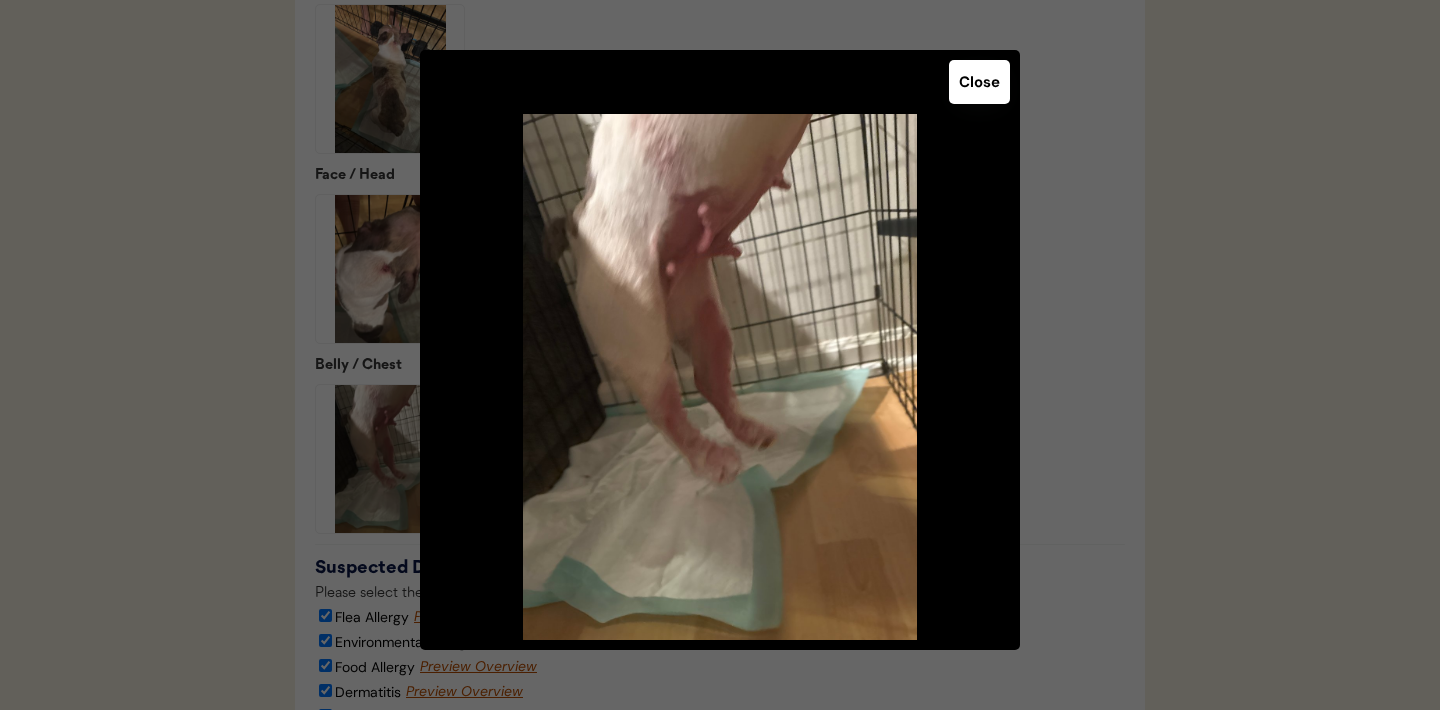 click on "Close" at bounding box center [979, 82] 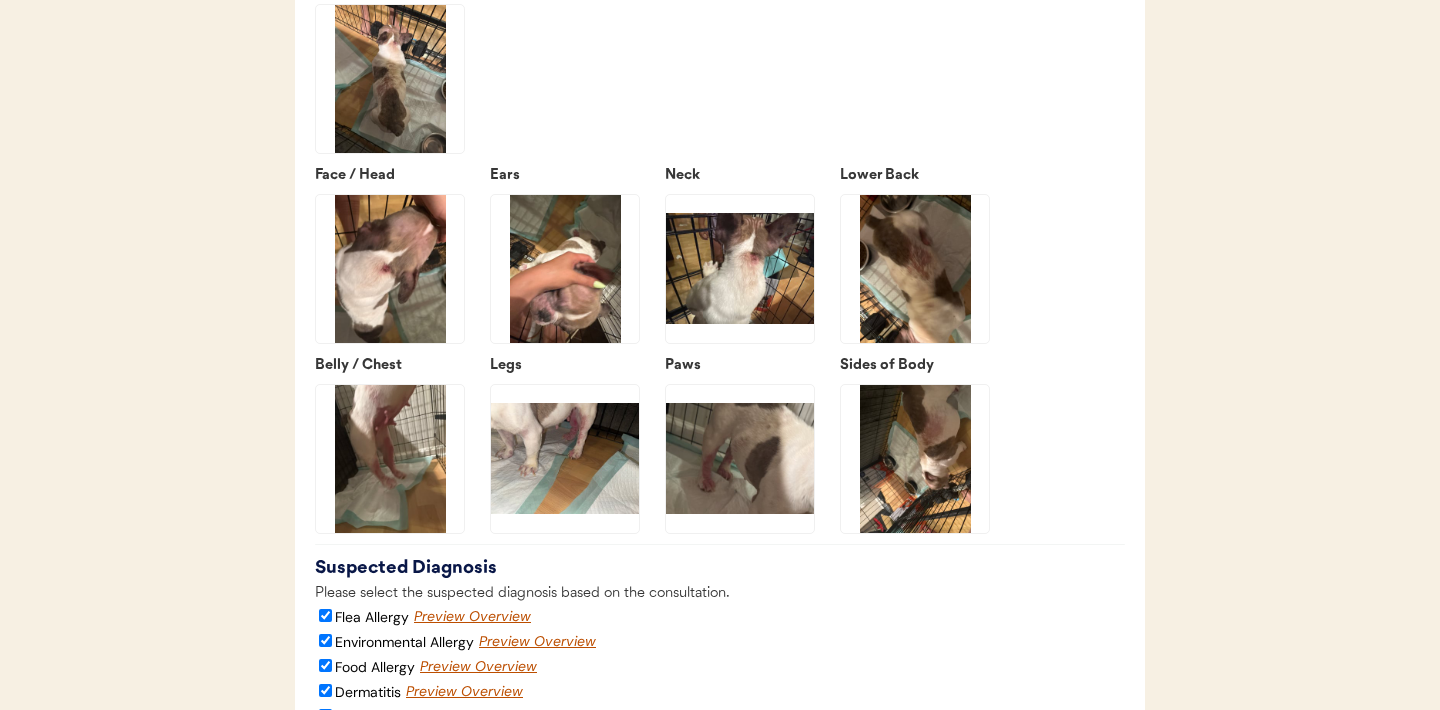scroll, scrollTop: 2631, scrollLeft: 0, axis: vertical 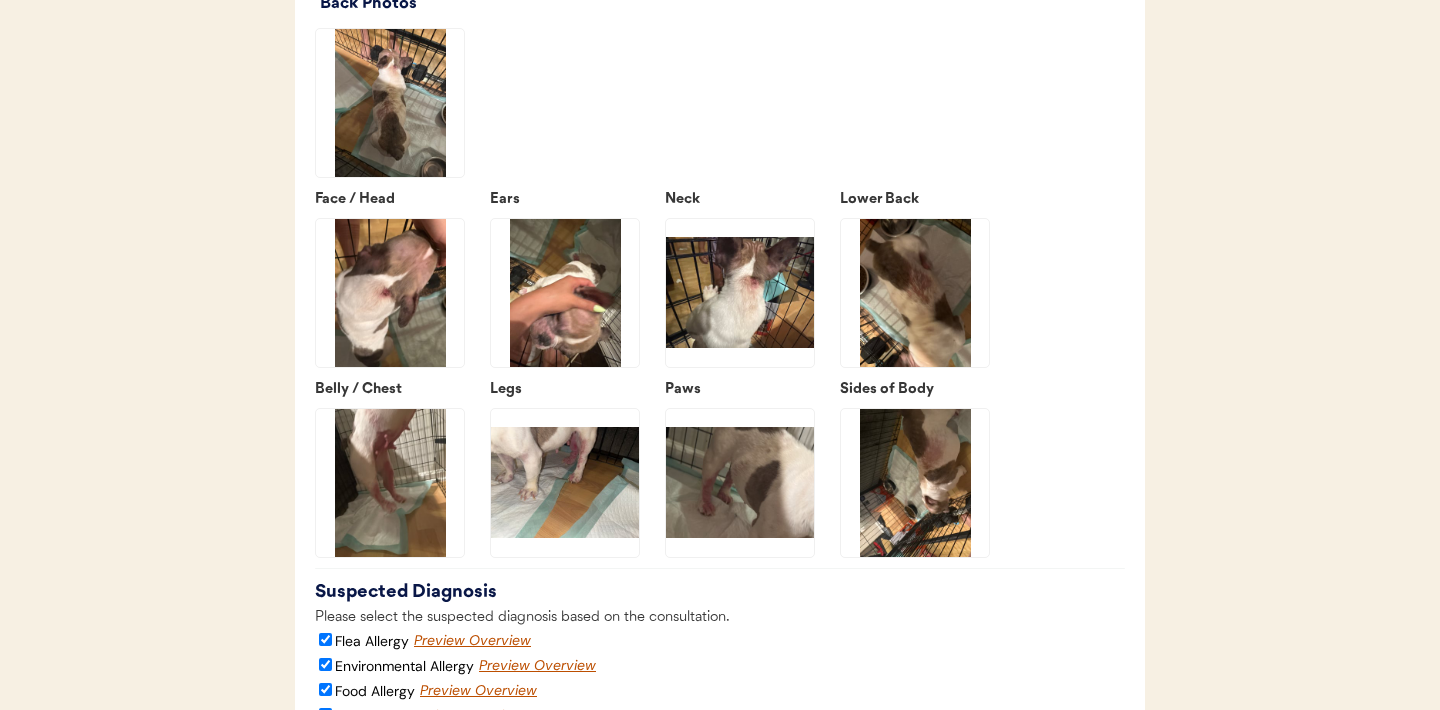 click 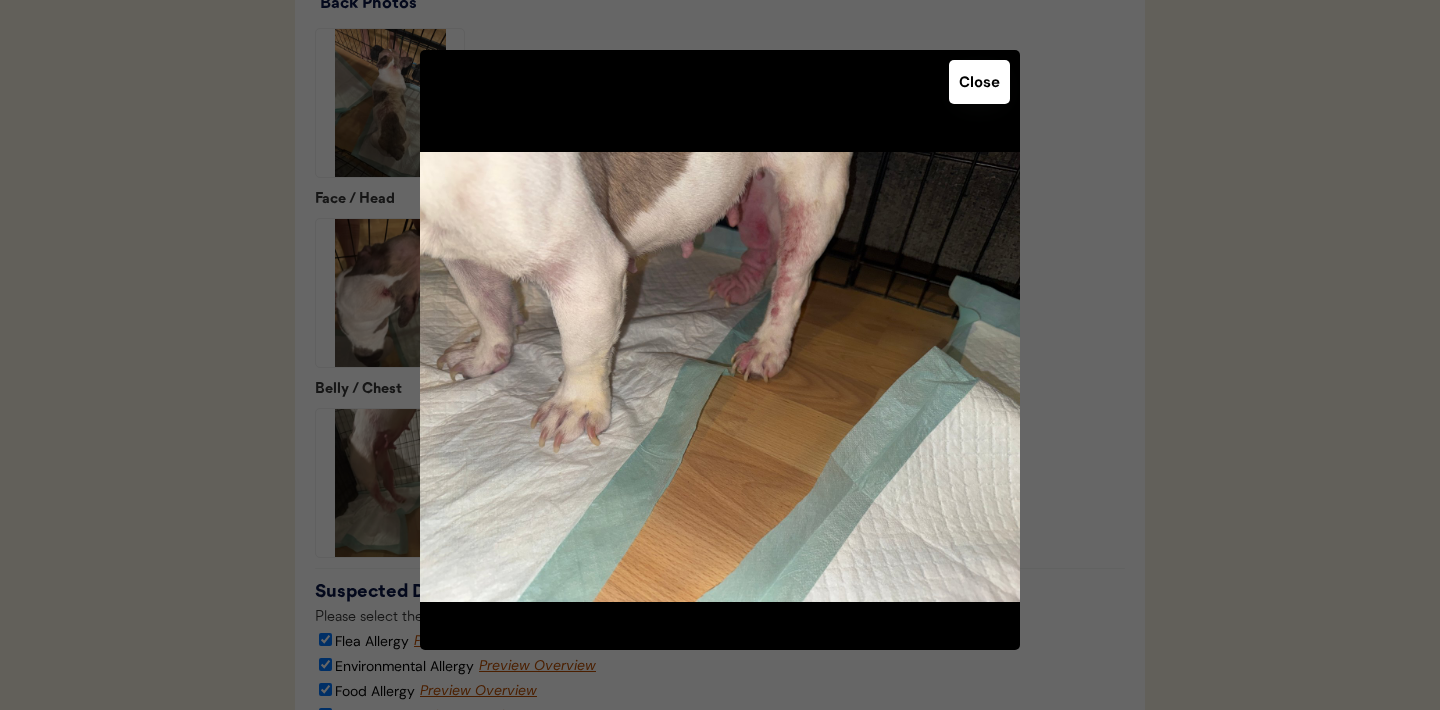click on "Close" at bounding box center (979, 82) 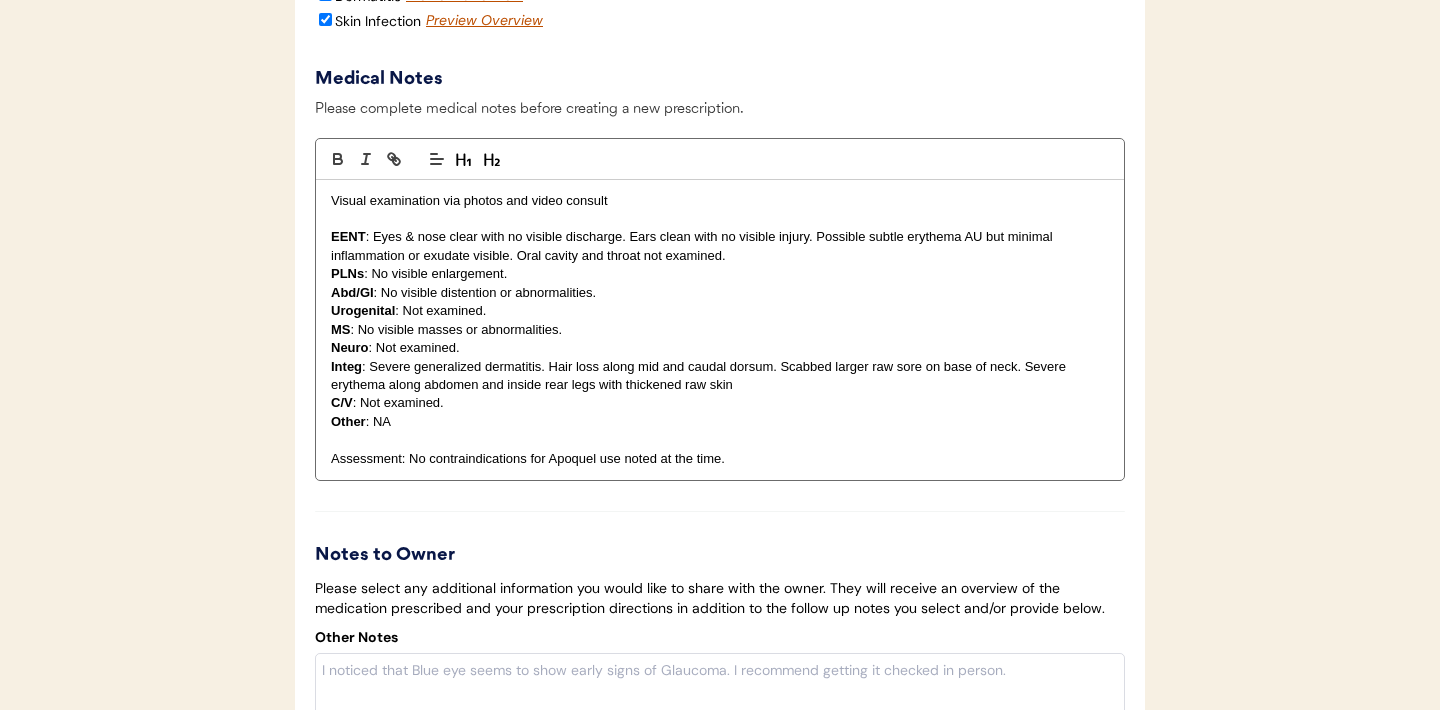 scroll, scrollTop: 3353, scrollLeft: 0, axis: vertical 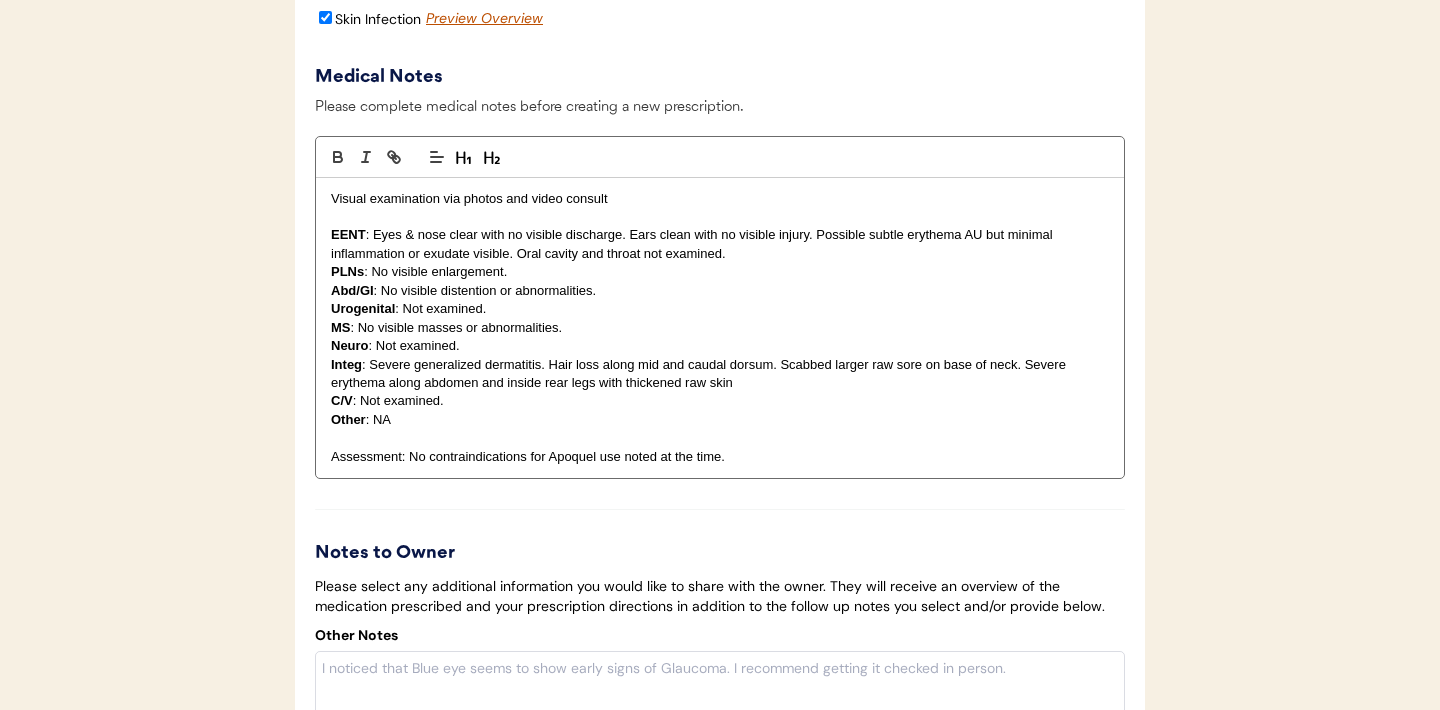 click on "Integ : Severe generalized dermatitis. Hair loss along mid and caudal dorsum. Scabbed larger raw sore on base of neck. Severe erythema along abdomen and inside rear legs with thickened raw skin" at bounding box center (720, 374) 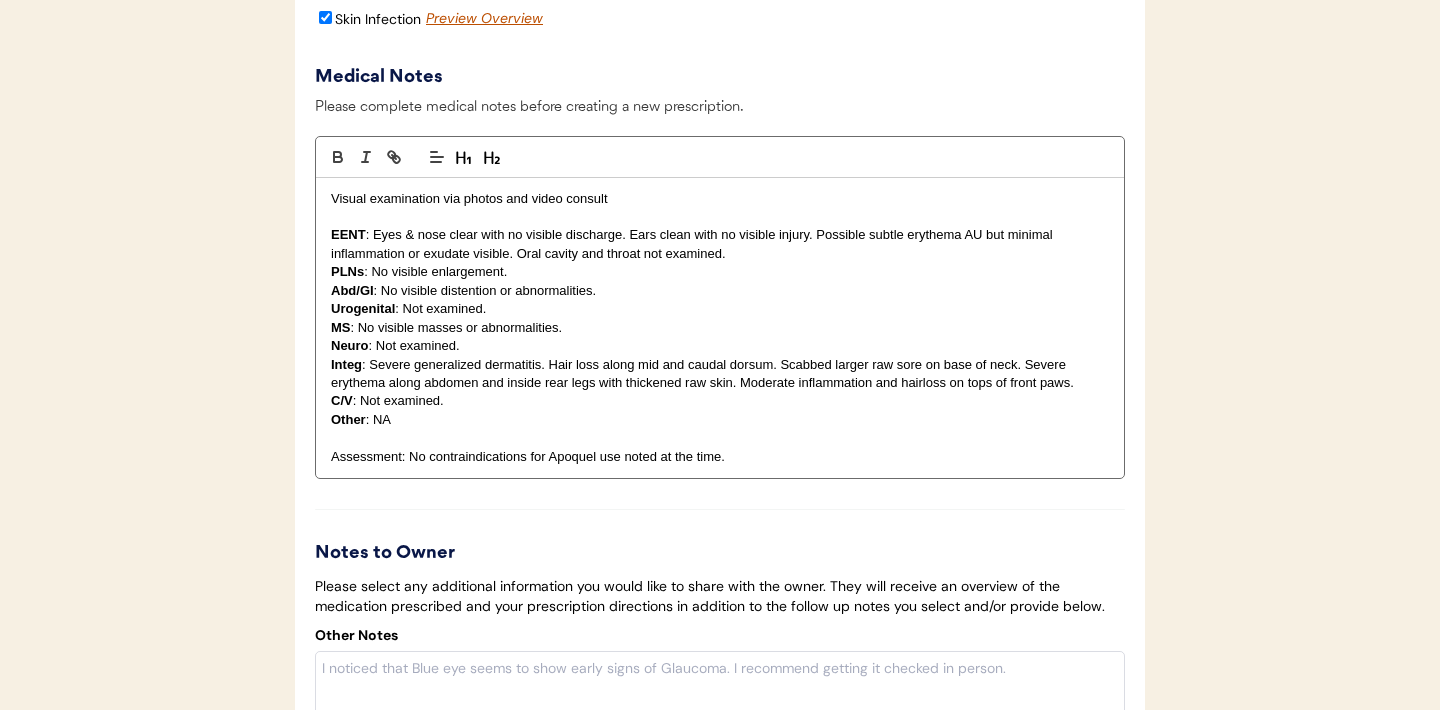 click on "Integ : Severe generalized dermatitis. Hair loss along mid and caudal dorsum. Scabbed larger raw sore on base of neck. Severe erythema along abdomen and inside rear legs with thickened raw skin. Moderate inflammation and hairloss on tops of front paws." at bounding box center [720, 374] 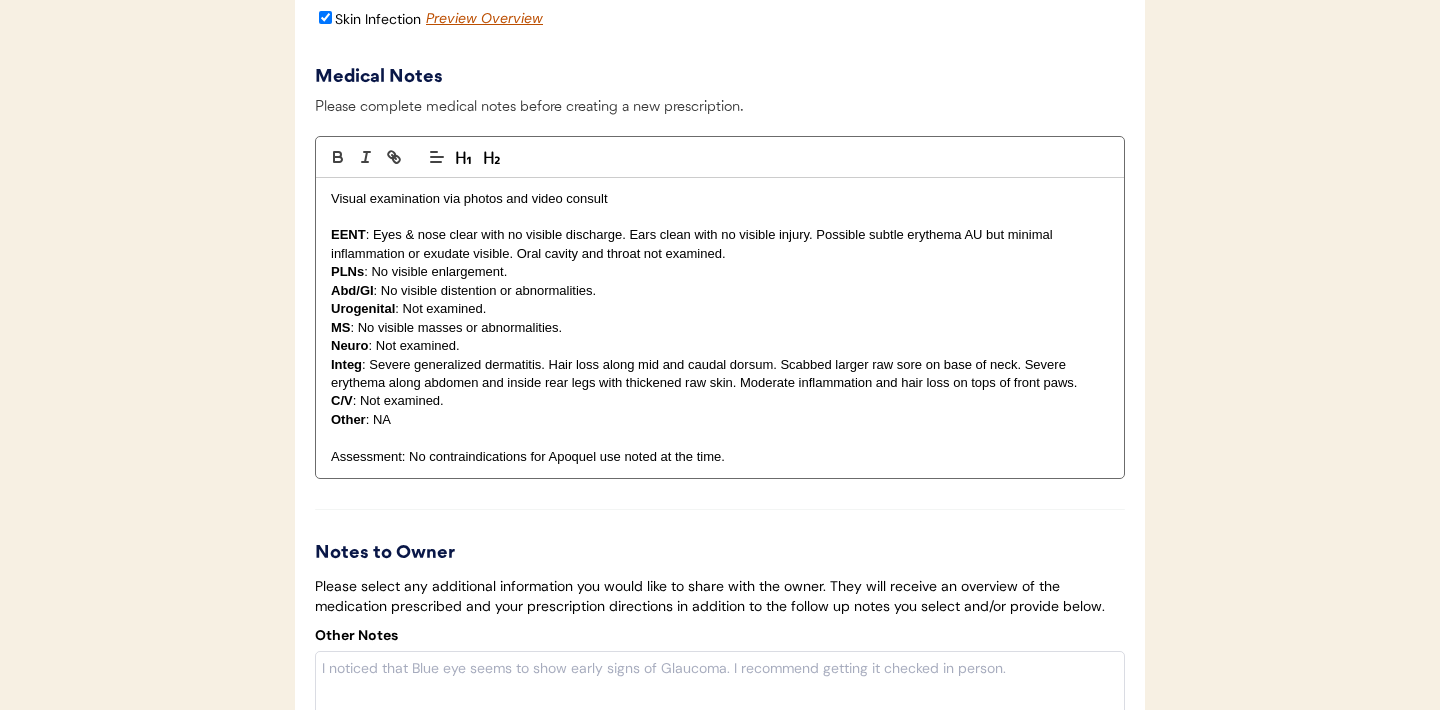 click on "C/V : Not examined." at bounding box center (720, 401) 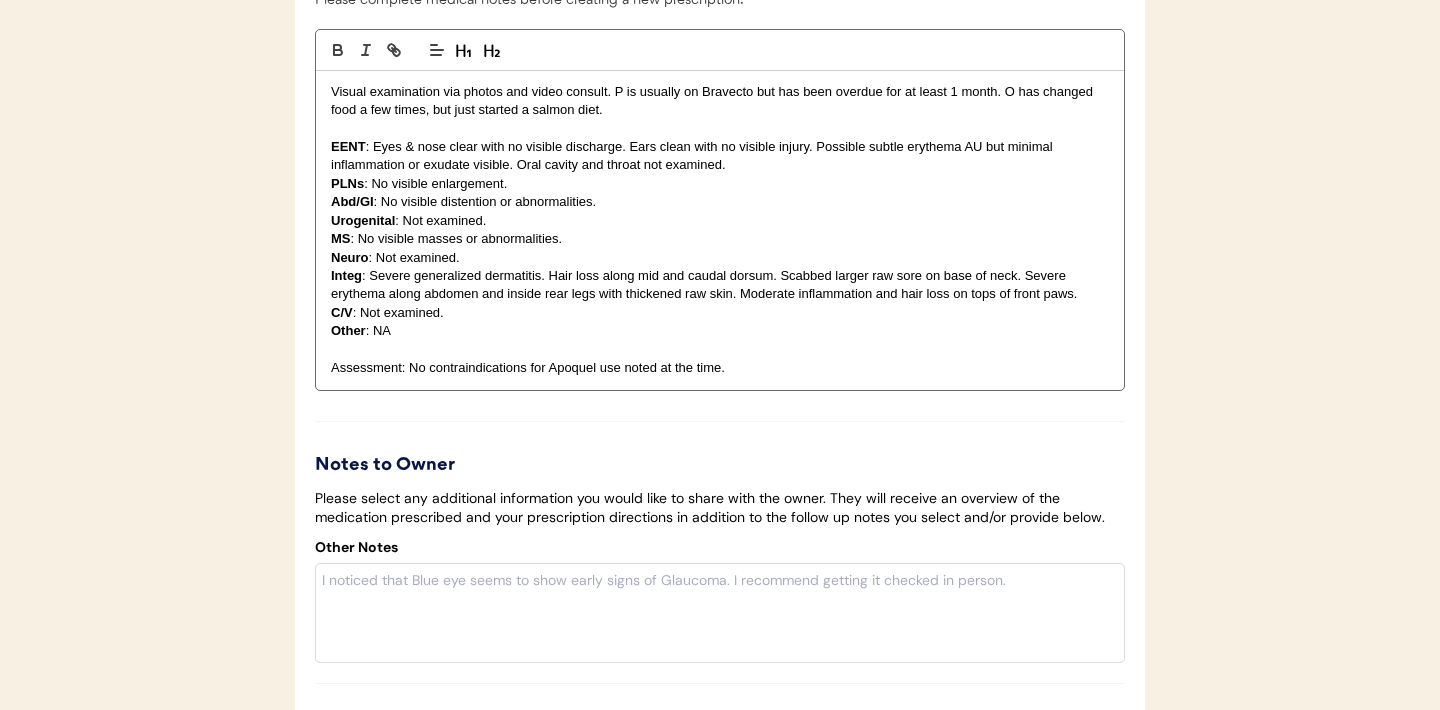 scroll, scrollTop: 3464, scrollLeft: 0, axis: vertical 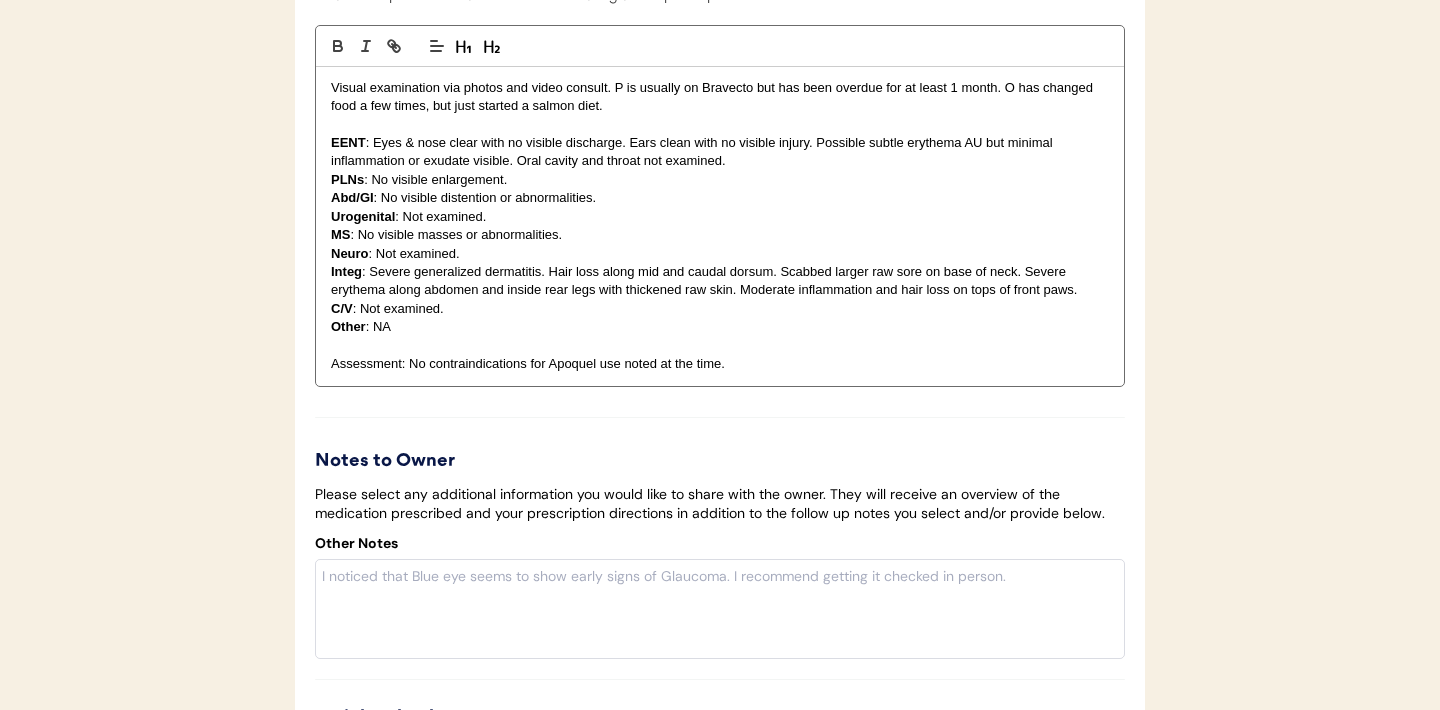 click on "Integ : Severe generalized dermatitis. Hair loss along mid and caudal dorsum. Scabbed larger raw sore on base of neck. Severe erythema along abdomen and inside rear legs with thickened raw skin. Moderate inflammation and hair loss on tops of front paws." at bounding box center (720, 281) 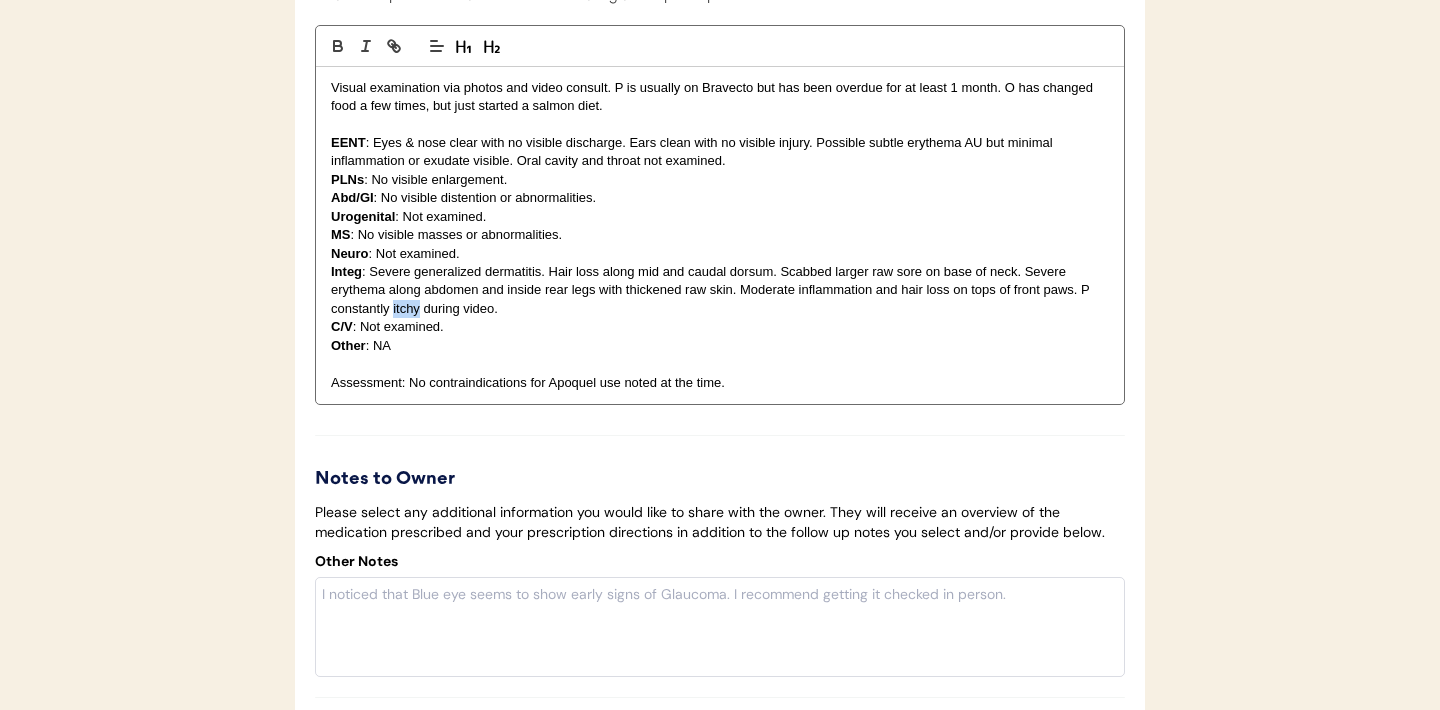 drag, startPoint x: 419, startPoint y: 336, endPoint x: 393, endPoint y: 338, distance: 26.076809 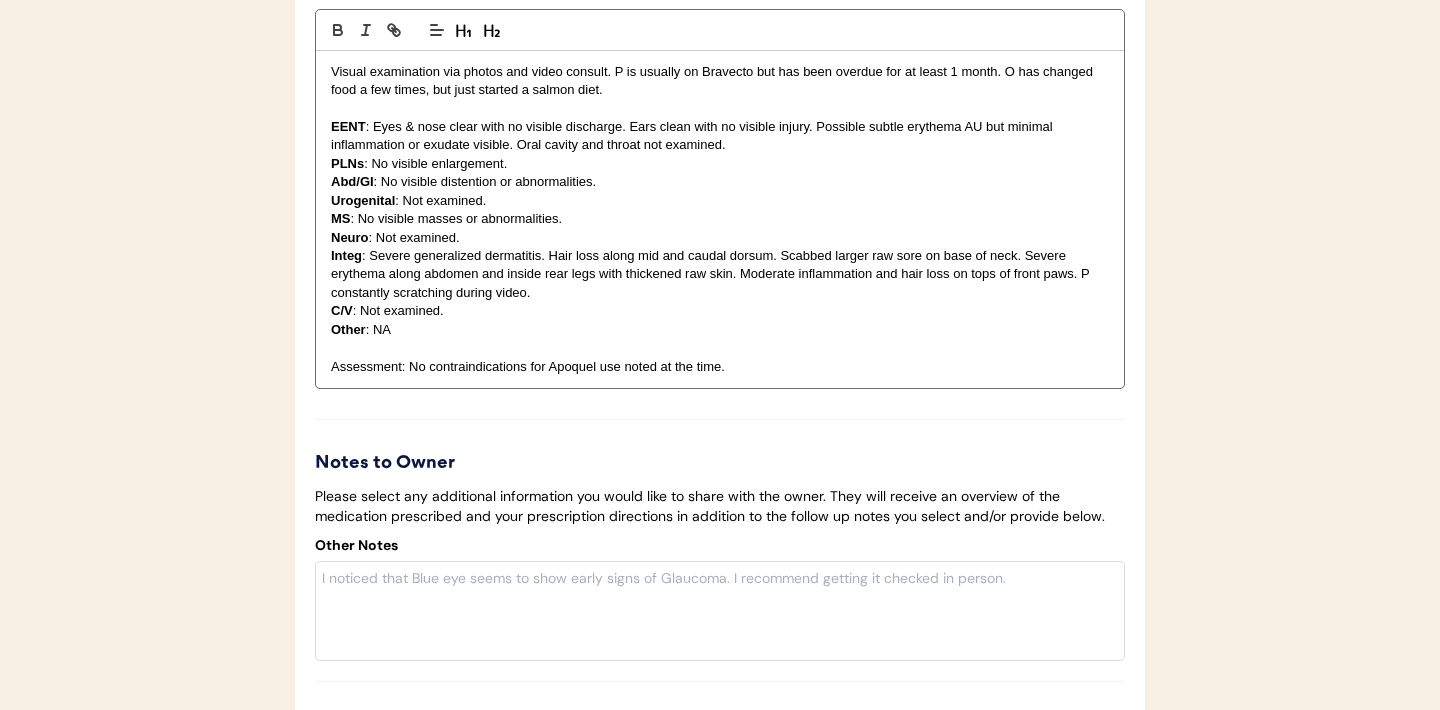 scroll, scrollTop: 3462, scrollLeft: 0, axis: vertical 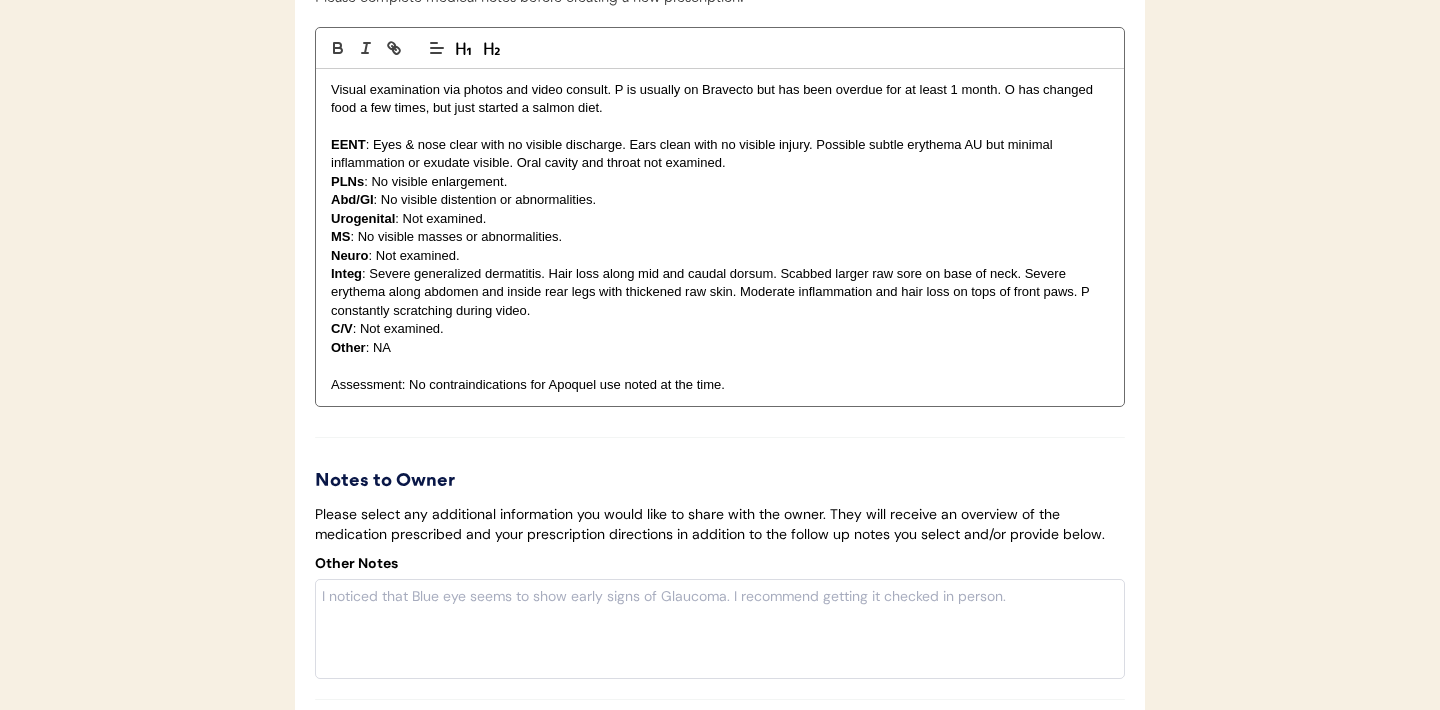 click on "Assessment: No contraindications for Apoquel use noted at the time." at bounding box center [720, 385] 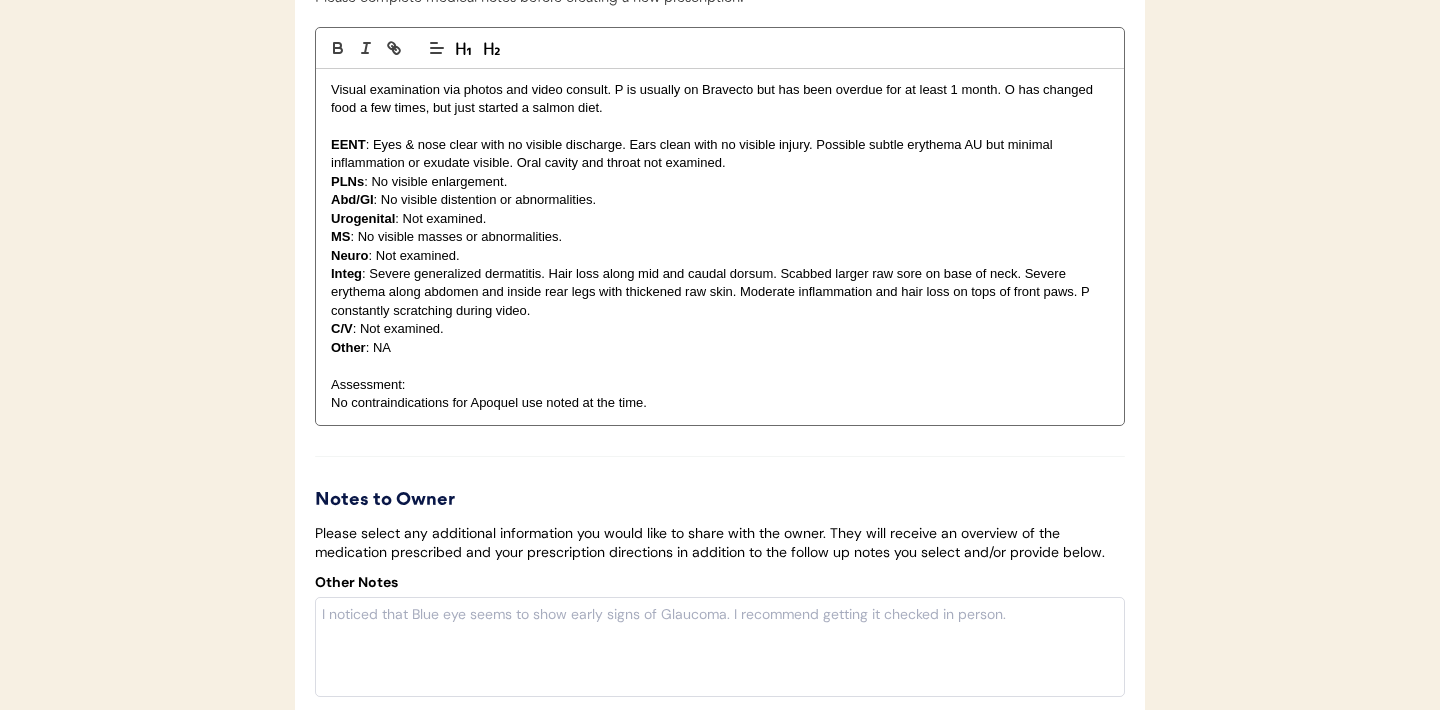 click on "Assessment:" at bounding box center [720, 385] 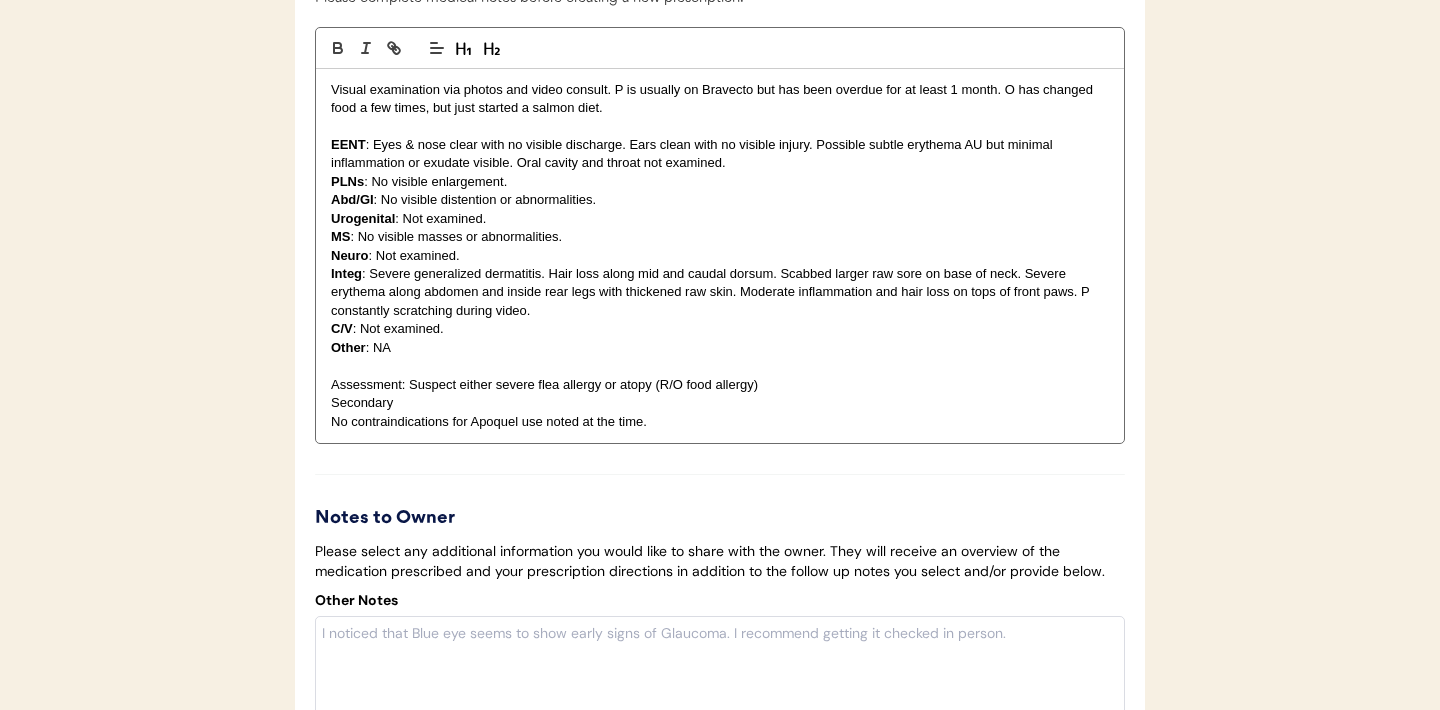 click on "Secondary" at bounding box center [720, 403] 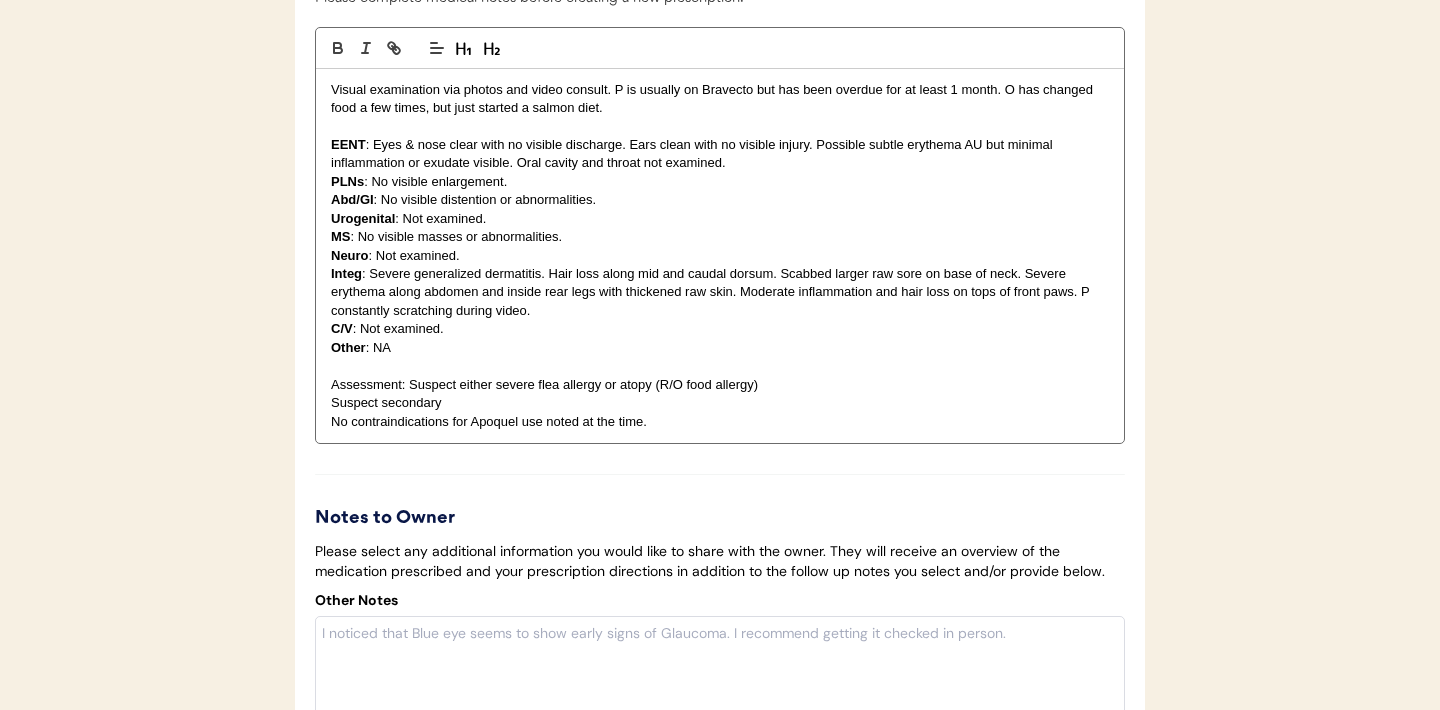 click on "Suspect secondary" at bounding box center (720, 403) 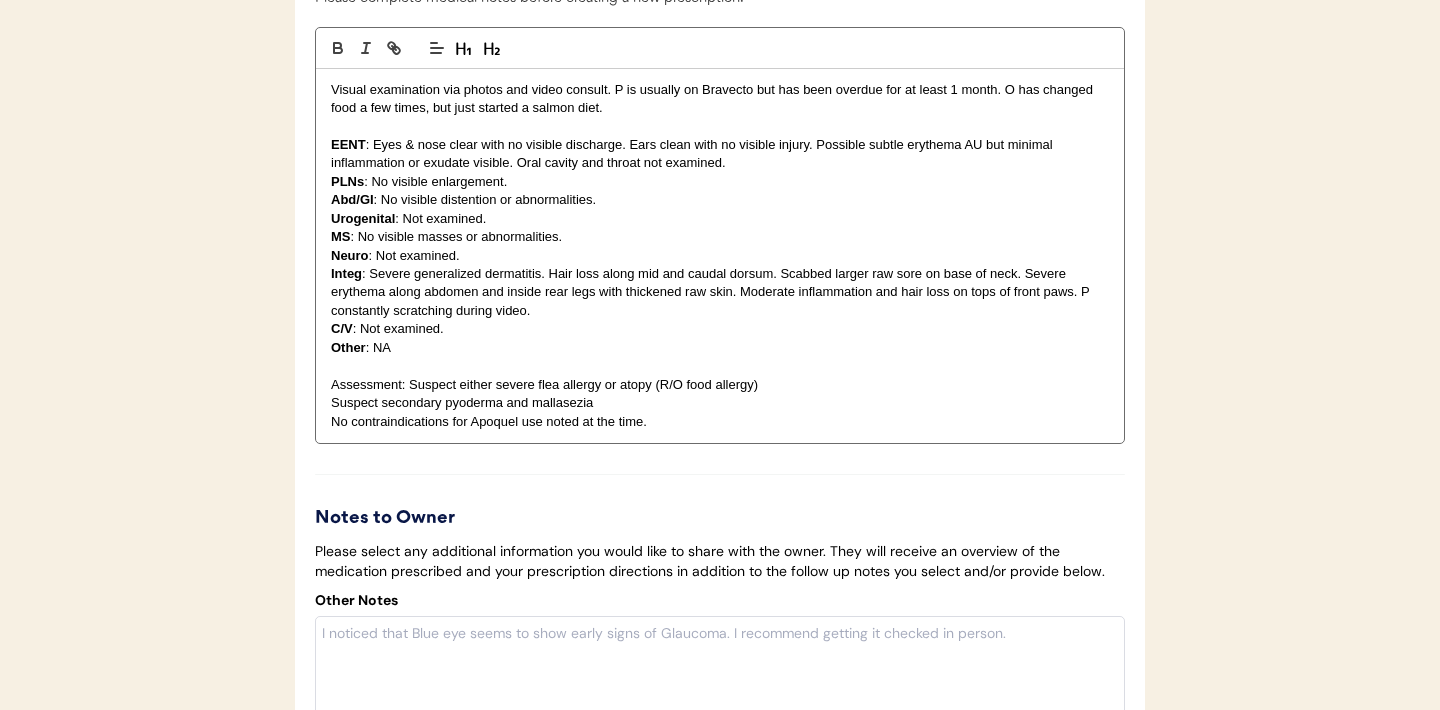 click on "No contraindications for Apoquel use noted at the time." at bounding box center [720, 422] 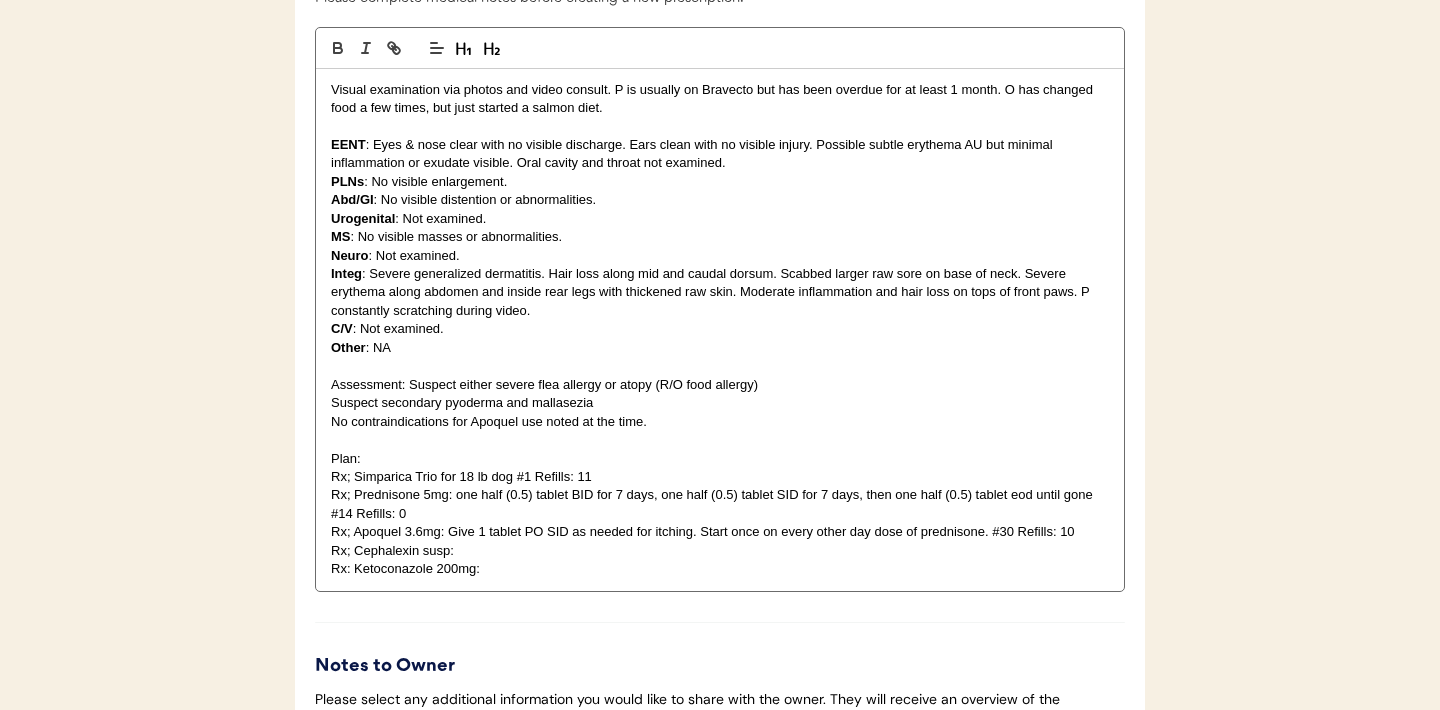 drag, startPoint x: 498, startPoint y: 601, endPoint x: 313, endPoint y: 113, distance: 521.88983 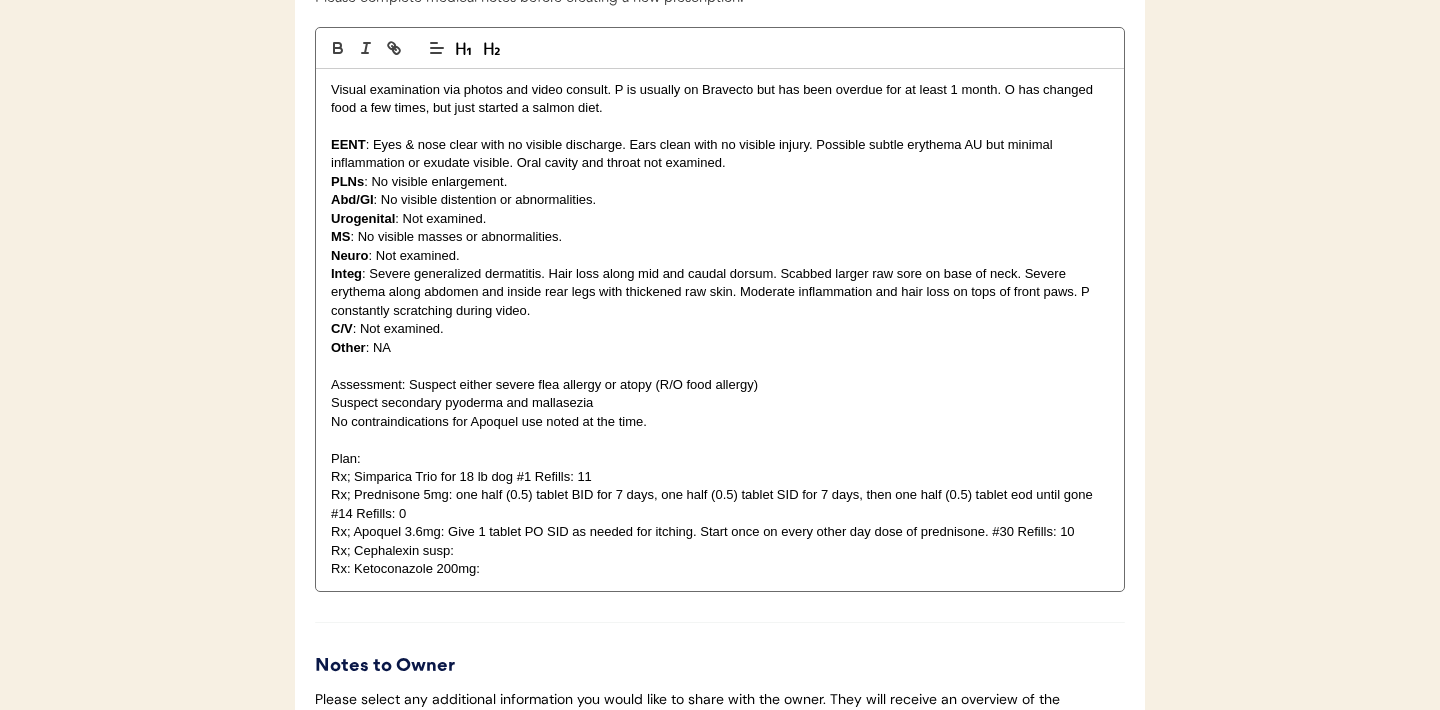 copy on "Visual examination via photos and video consult. P is usually on Bravecto but has been overdue for at least 1 month. O has changed food a few times, but just started a salmon diet. EENT : Eyes & nose clear with no visible discharge. Ears clean with no visible injury. Possible subtle erythema AU but minimal inflammation or exudate visible. Oral cavity and throat not examined. PLNs : No visible enlargement. Abd/GI : No visible distention or abnormalities. Urogenital : Not examined. MS : No visible masses or abnormalities. Neuro : Not examined. Integ : Severe generalized dermatitis. Hair loss along mid and caudal dorsum. Scabbed larger raw sore on base of neck. Severe erythema along abdomen and inside rear legs with thickened raw skin. Moderate inflammation and hair loss on tops of front paws. P constantly scratching during video. C/V : Not examined. Other : NA Assessment: Suspect either severe flea allergy or atopy (R/O food allergy) Suspect secondary pyoderma and mallasezia No contraindications for Apoque..." 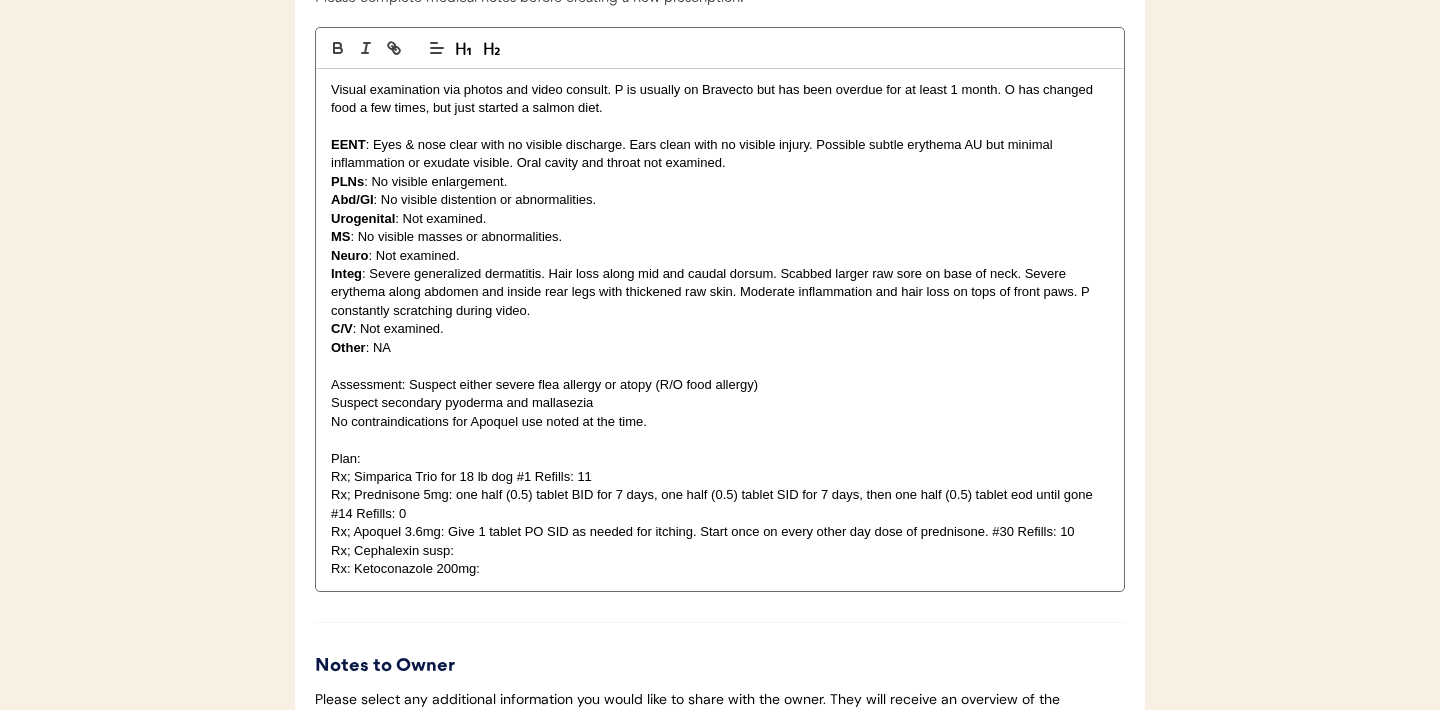click at bounding box center (720, 440) 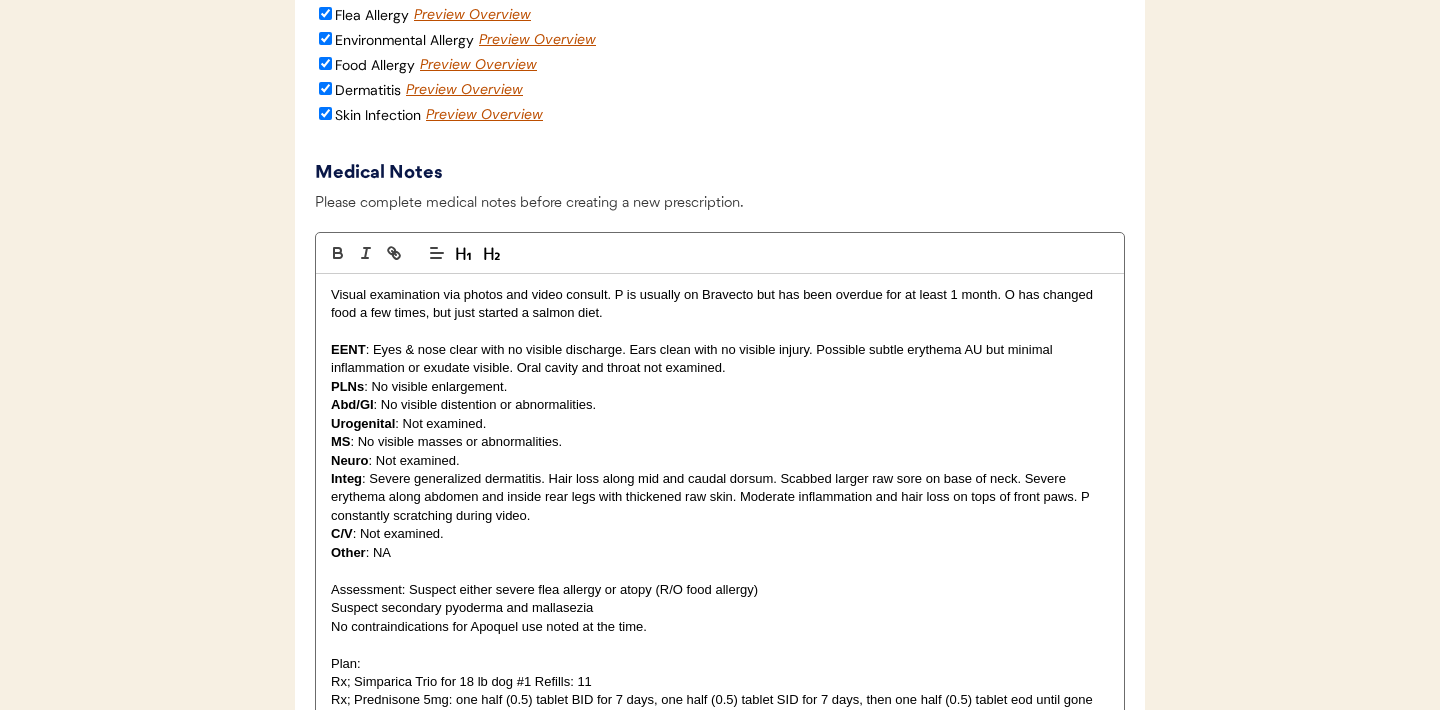 scroll, scrollTop: 3028, scrollLeft: 0, axis: vertical 